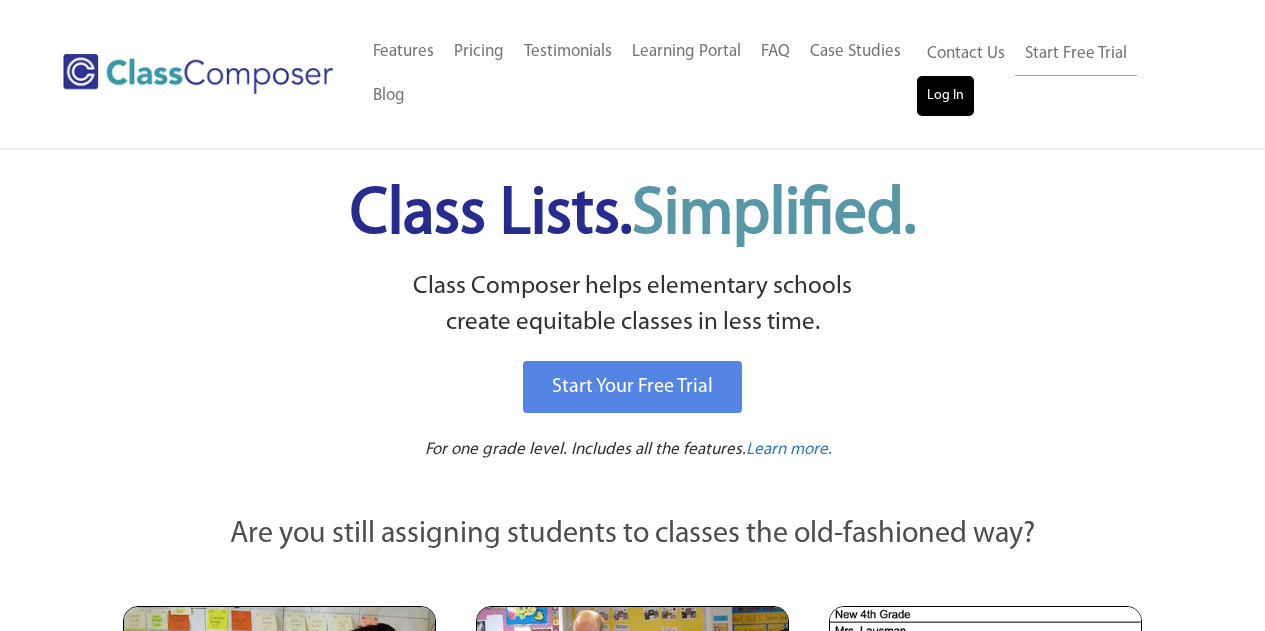 scroll, scrollTop: 0, scrollLeft: 0, axis: both 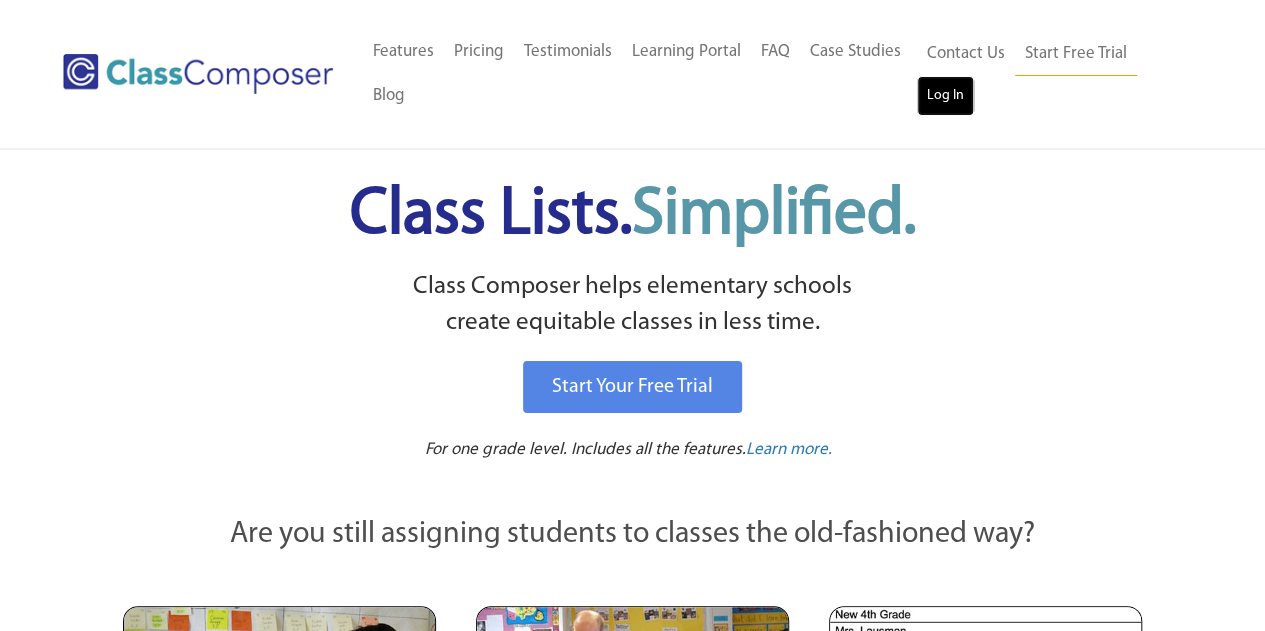 click on "Log In" at bounding box center (945, 96) 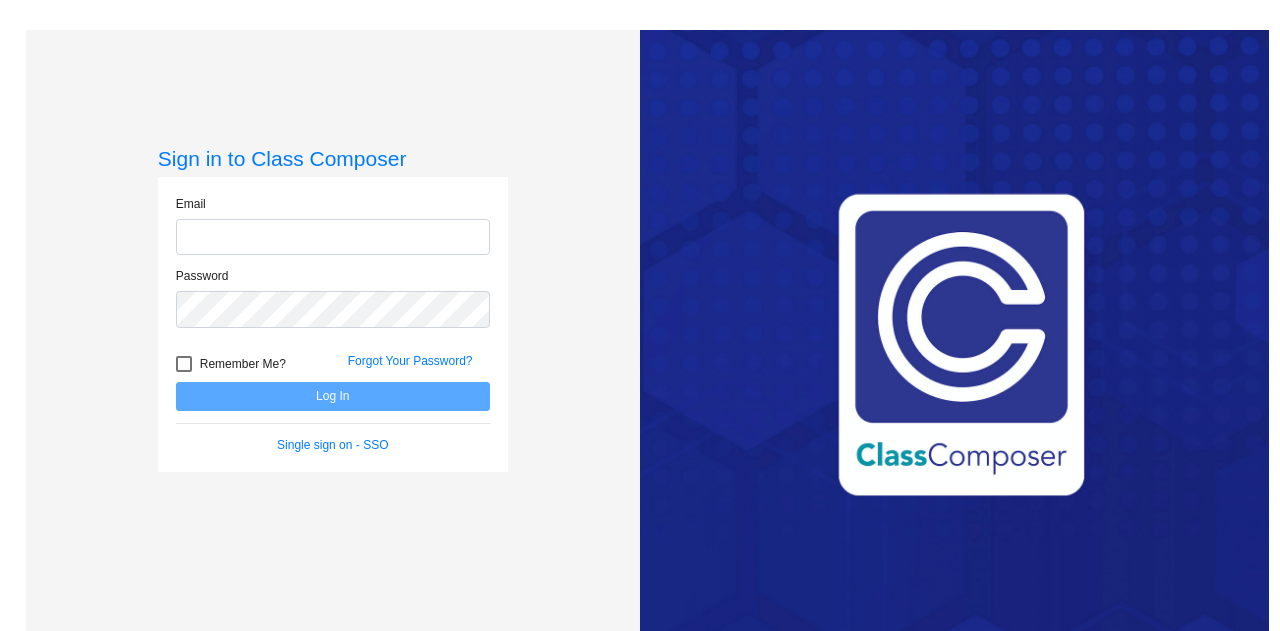 scroll, scrollTop: 0, scrollLeft: 0, axis: both 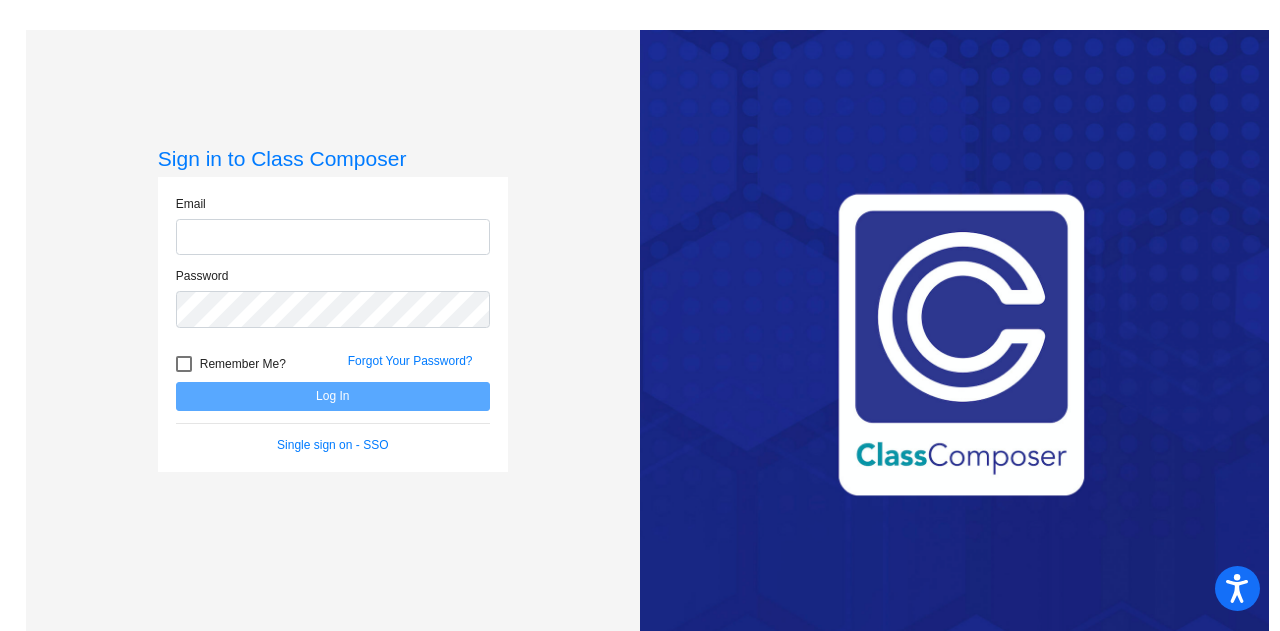 click 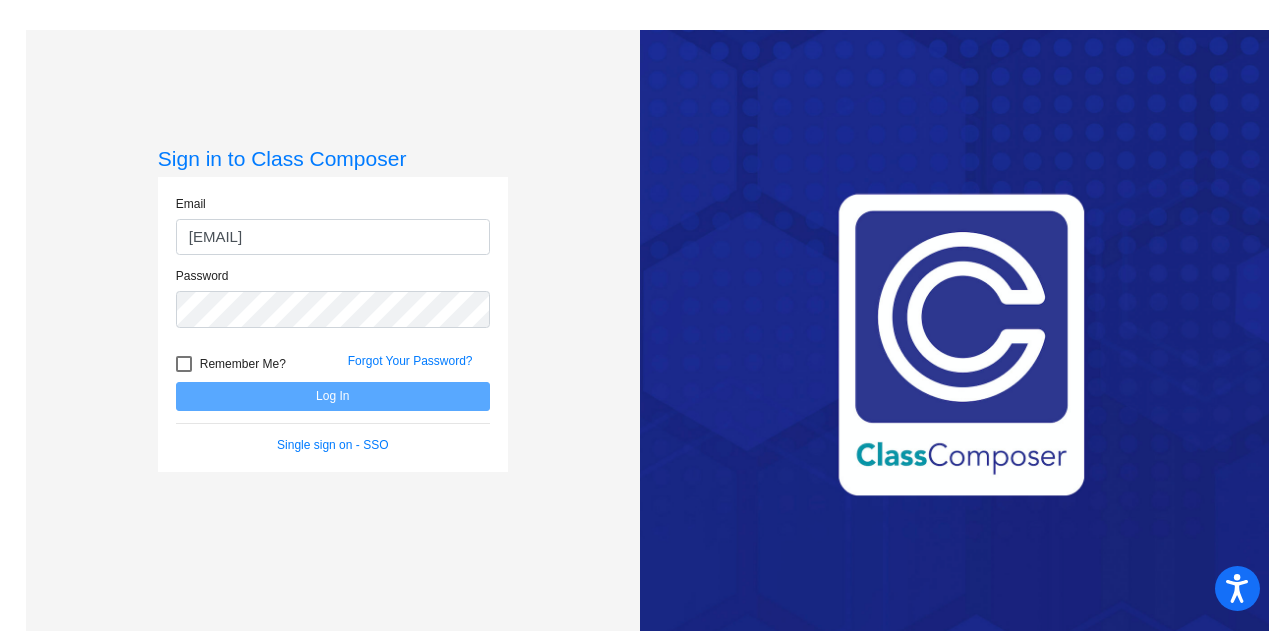type on "[EMAIL]" 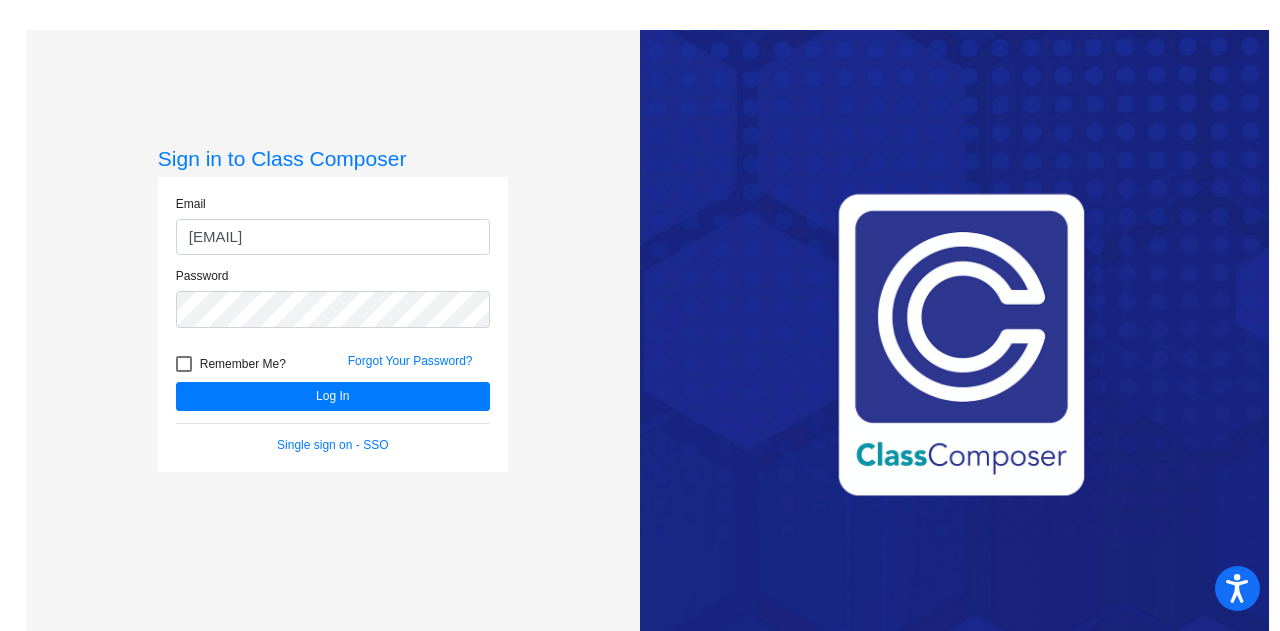 click on "Remember Me?" at bounding box center (243, 364) 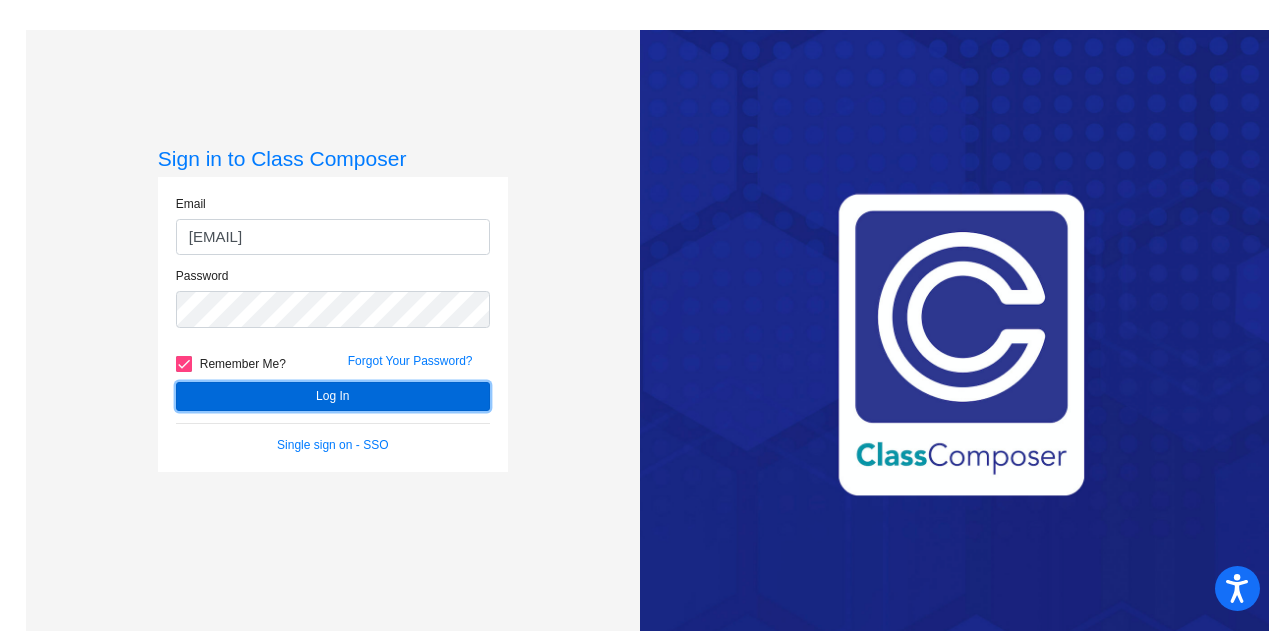 click on "Log In" 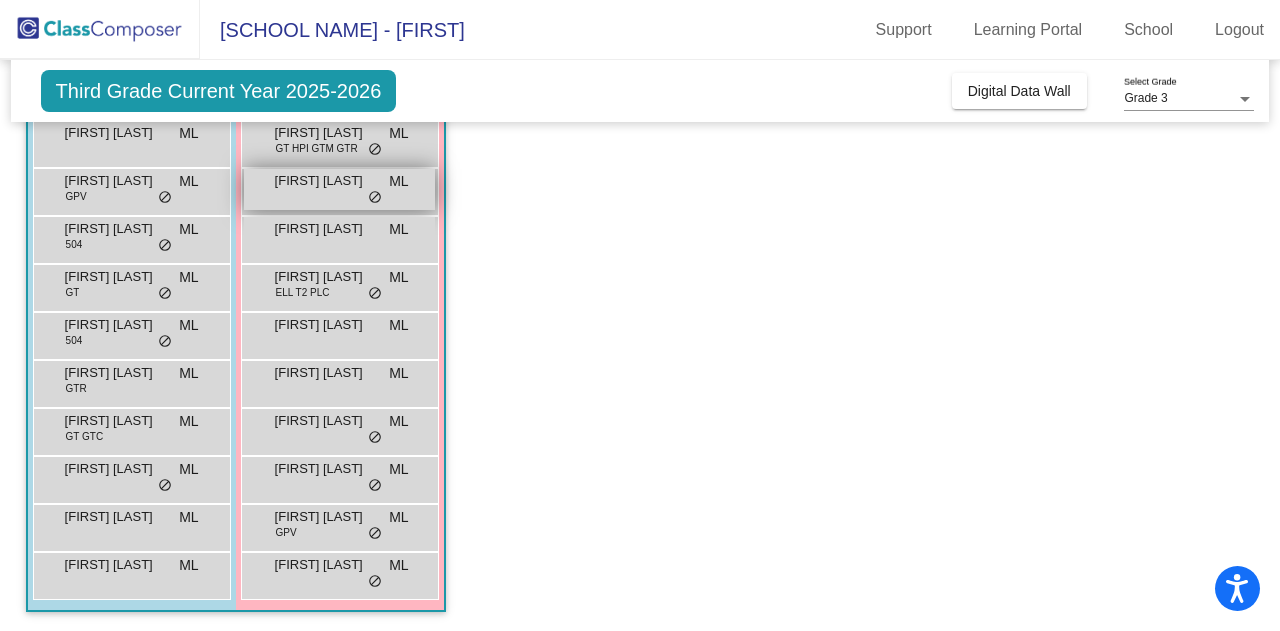 scroll, scrollTop: 0, scrollLeft: 0, axis: both 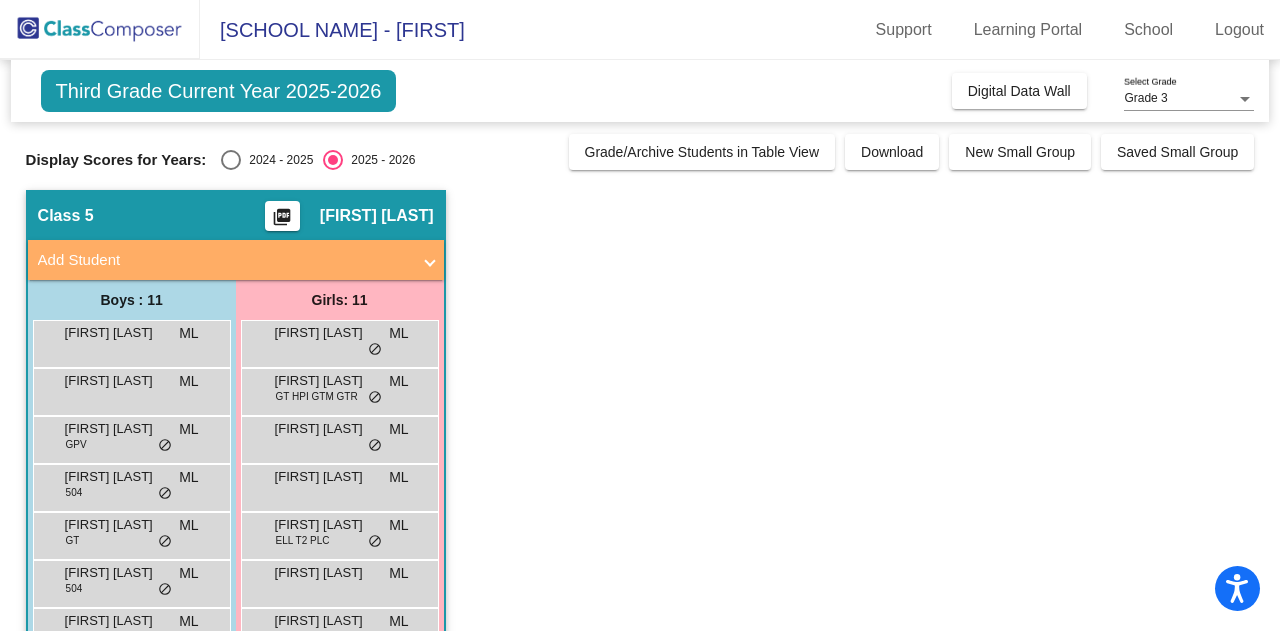 click at bounding box center (231, 160) 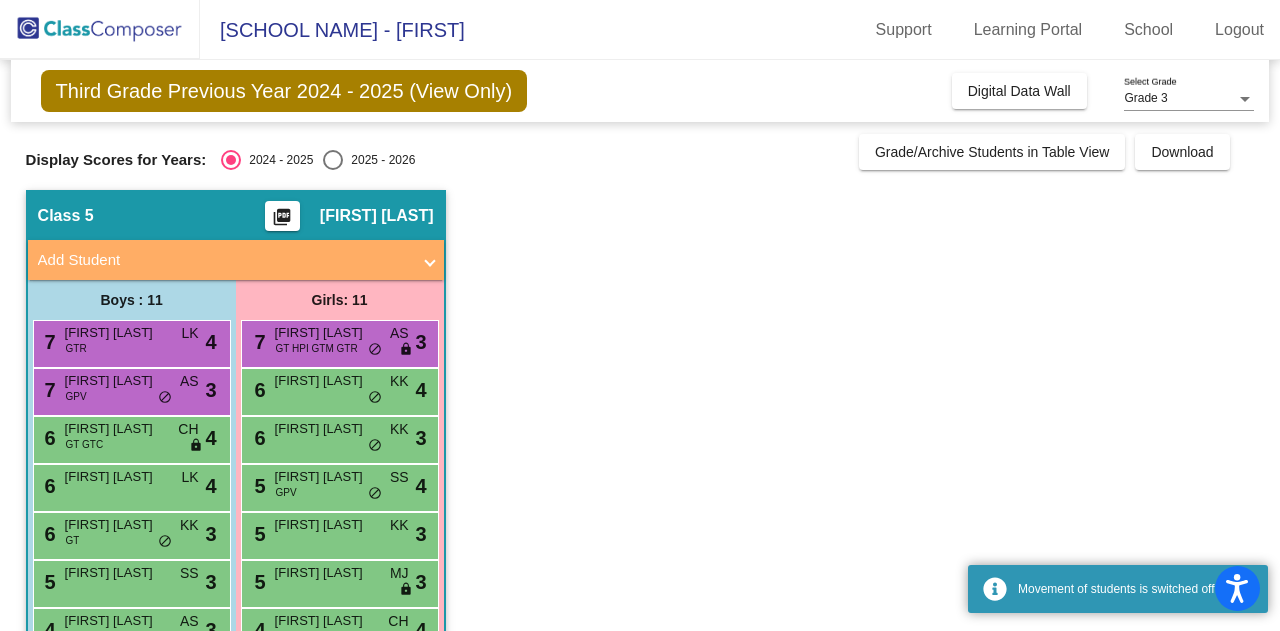 scroll, scrollTop: 248, scrollLeft: 0, axis: vertical 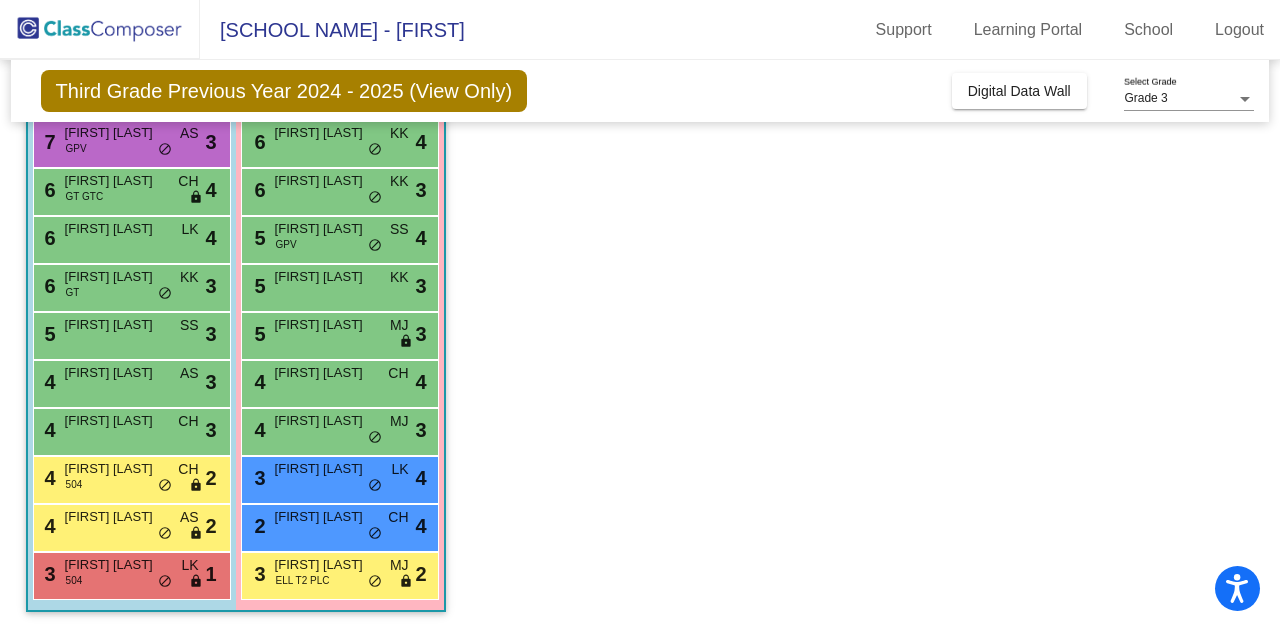 click on "2 Corey Price CH lock do_not_disturb_alt 4" at bounding box center [340, 528] 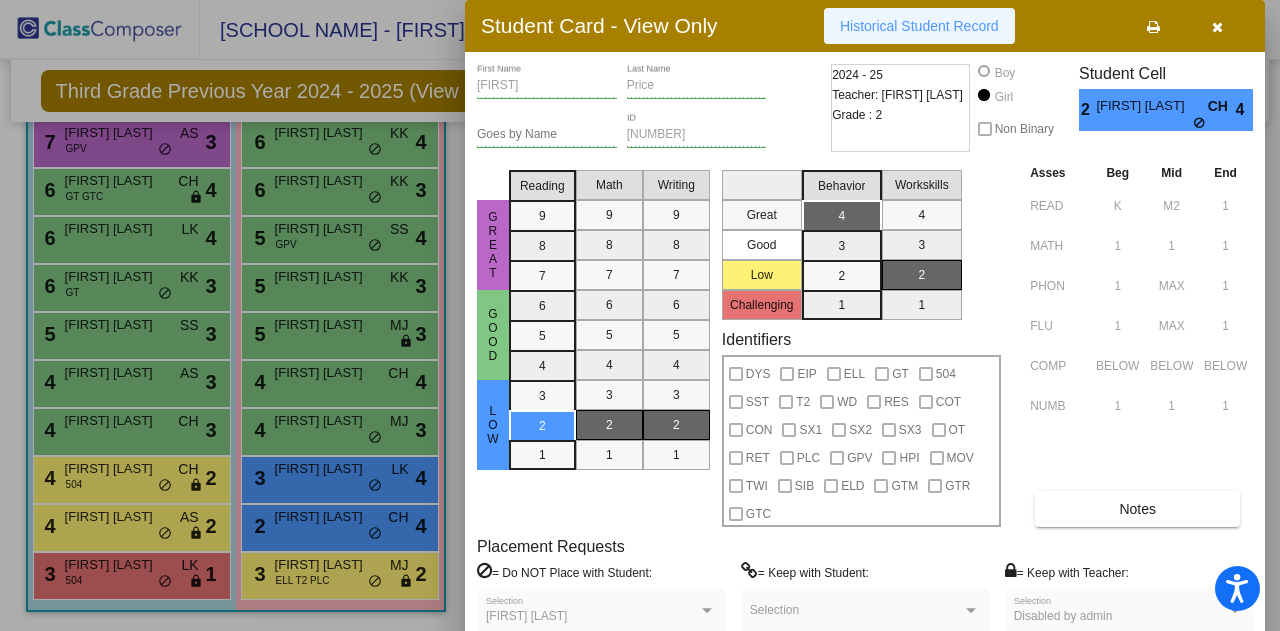 click on "Historical Student Record" at bounding box center [919, 26] 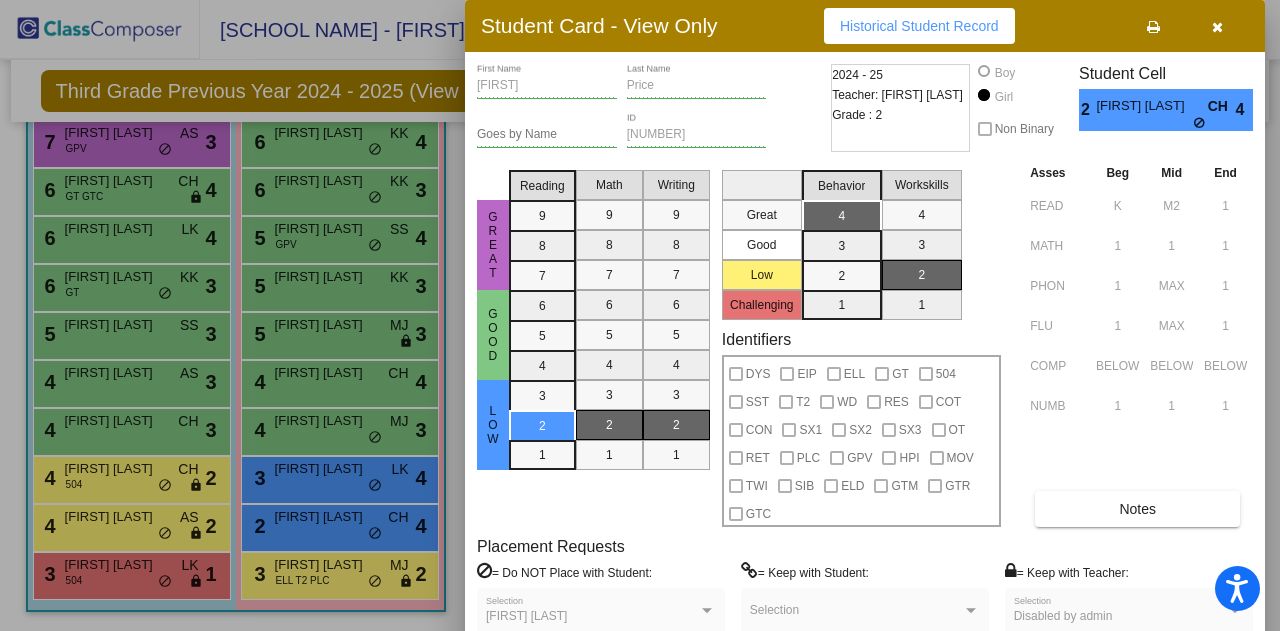 click at bounding box center [640, 315] 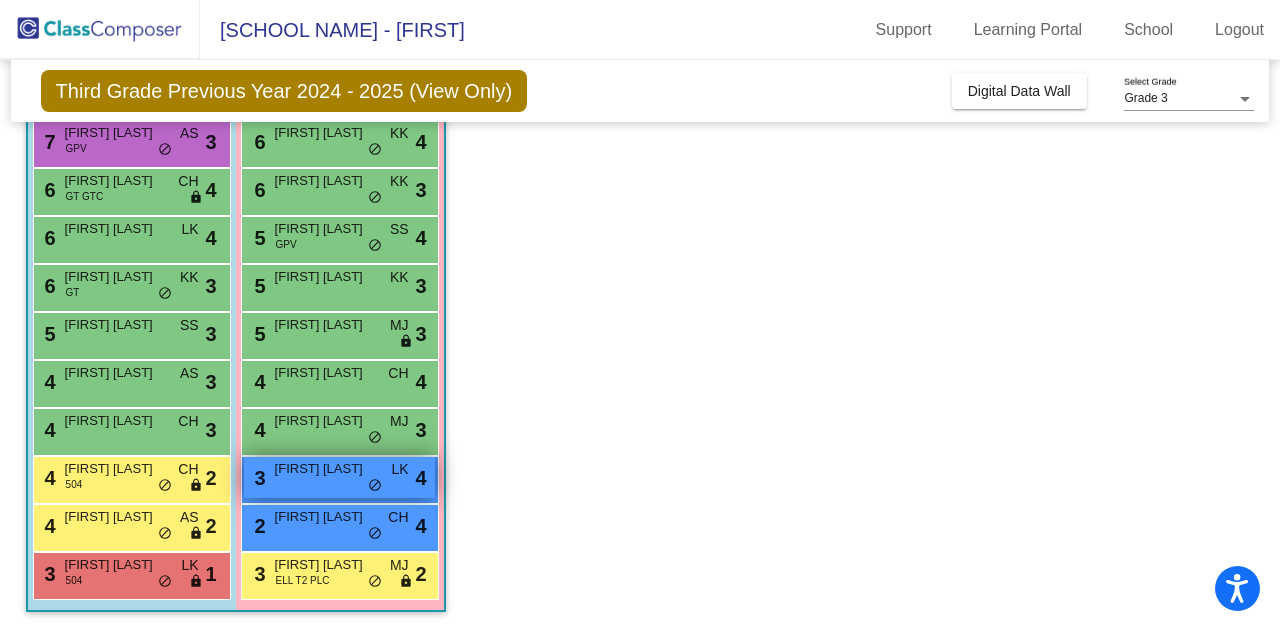 click on "Rylee Aultman" at bounding box center [325, 469] 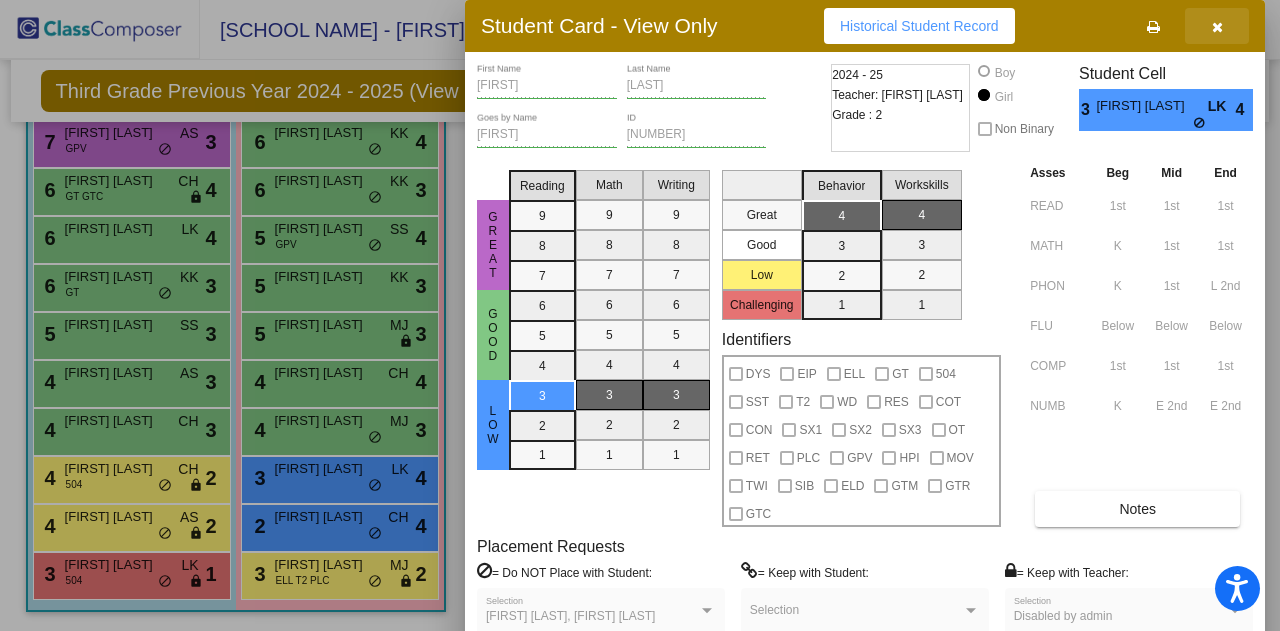 click at bounding box center [1217, 27] 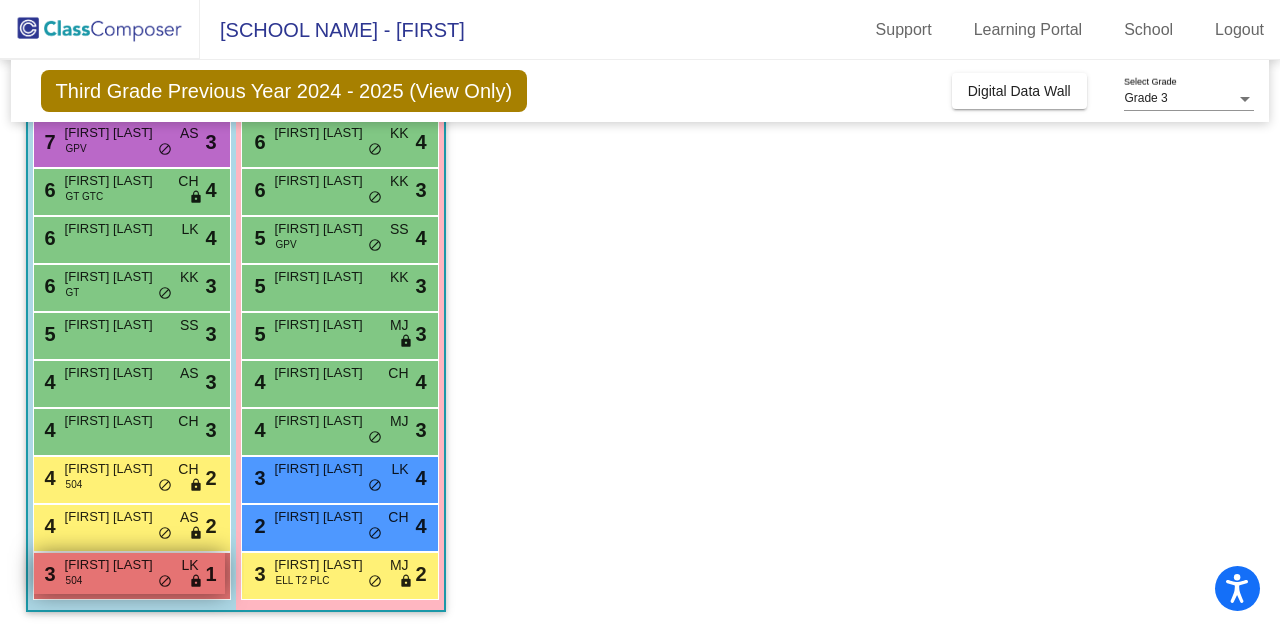 click on "Jace Drewry" at bounding box center (115, 565) 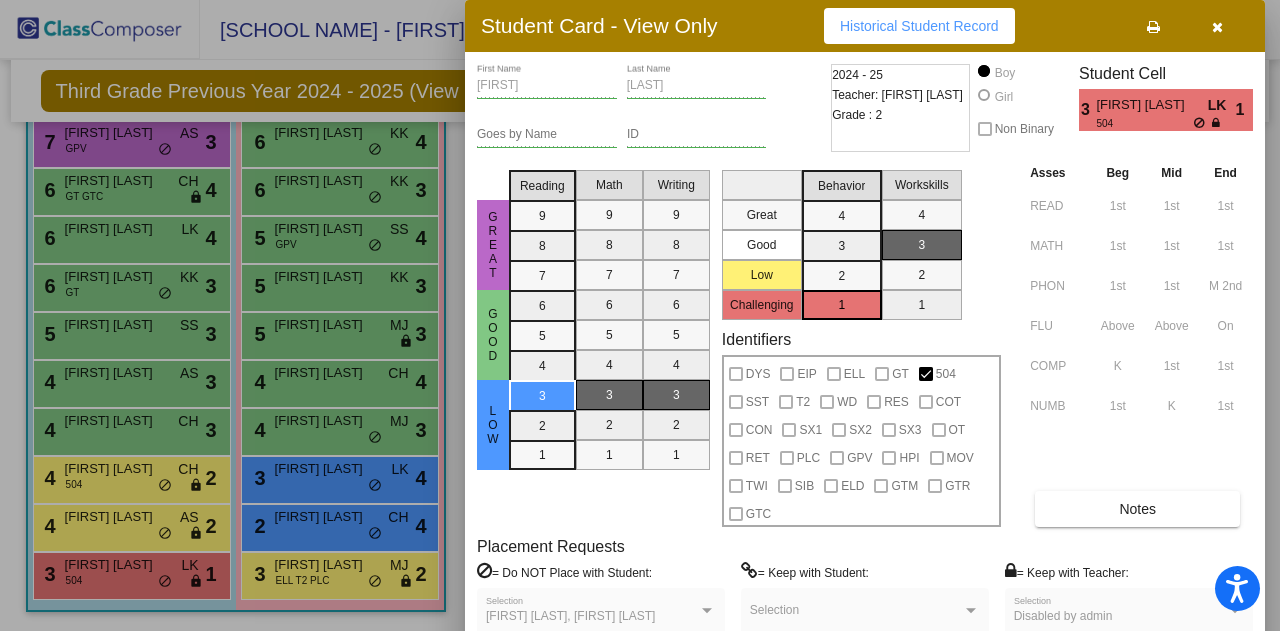 click at bounding box center (640, 315) 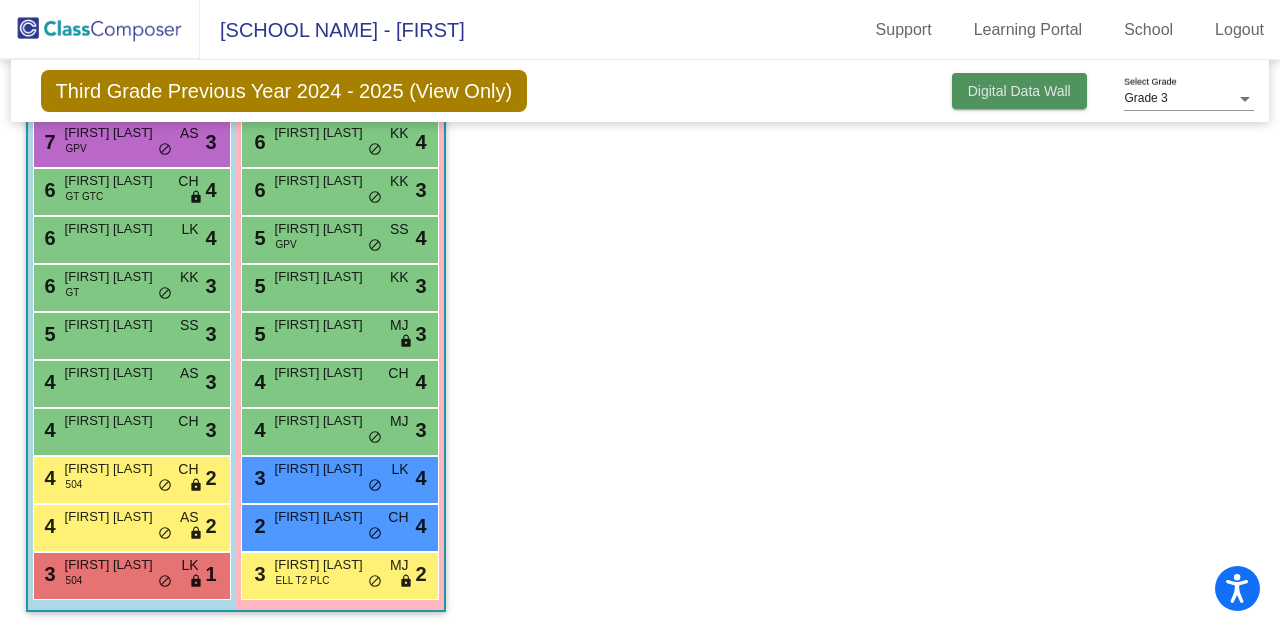 click on "Digital Data Wall" 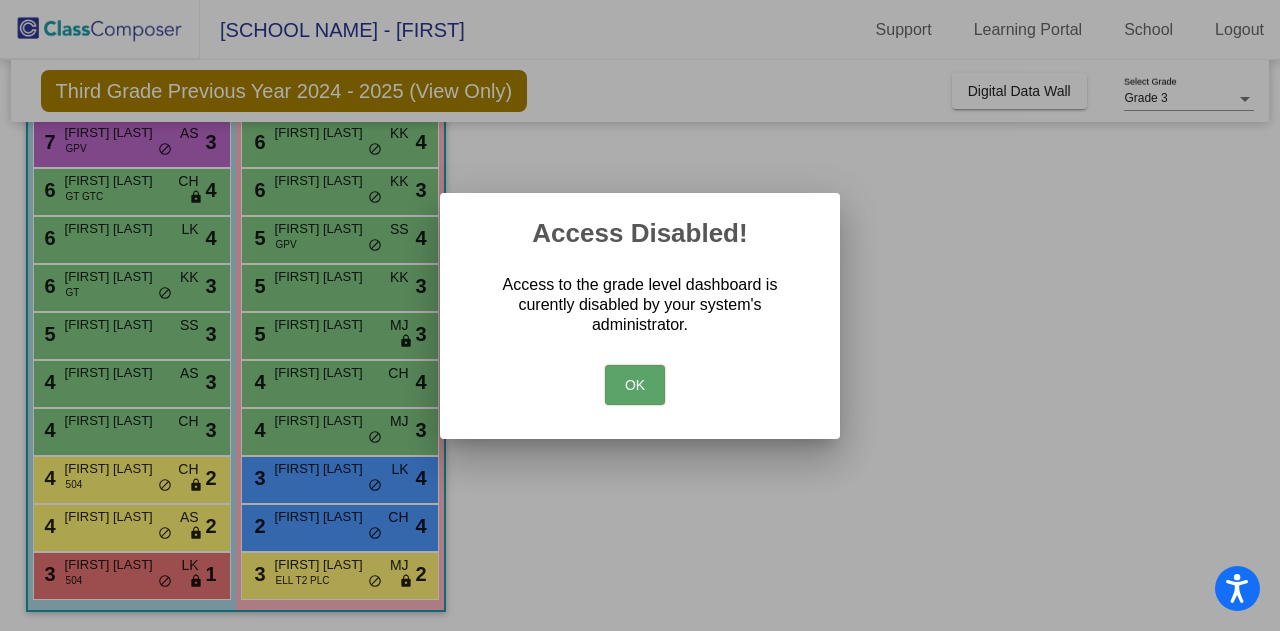 click on "OK" at bounding box center [635, 385] 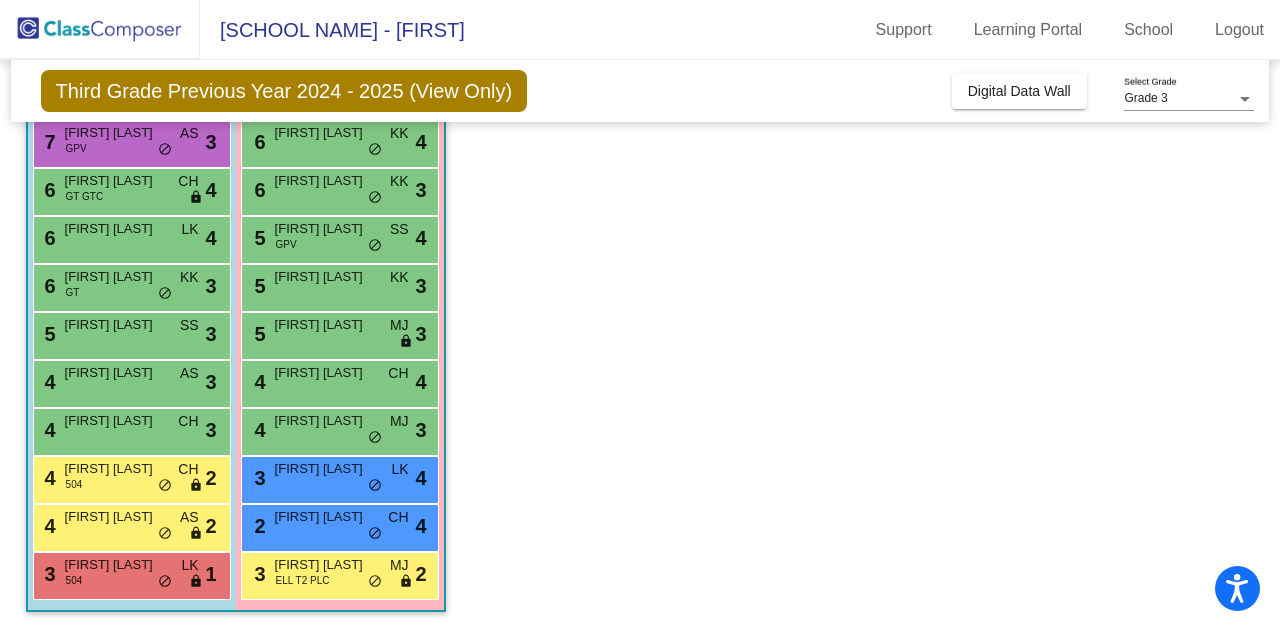 scroll, scrollTop: 0, scrollLeft: 0, axis: both 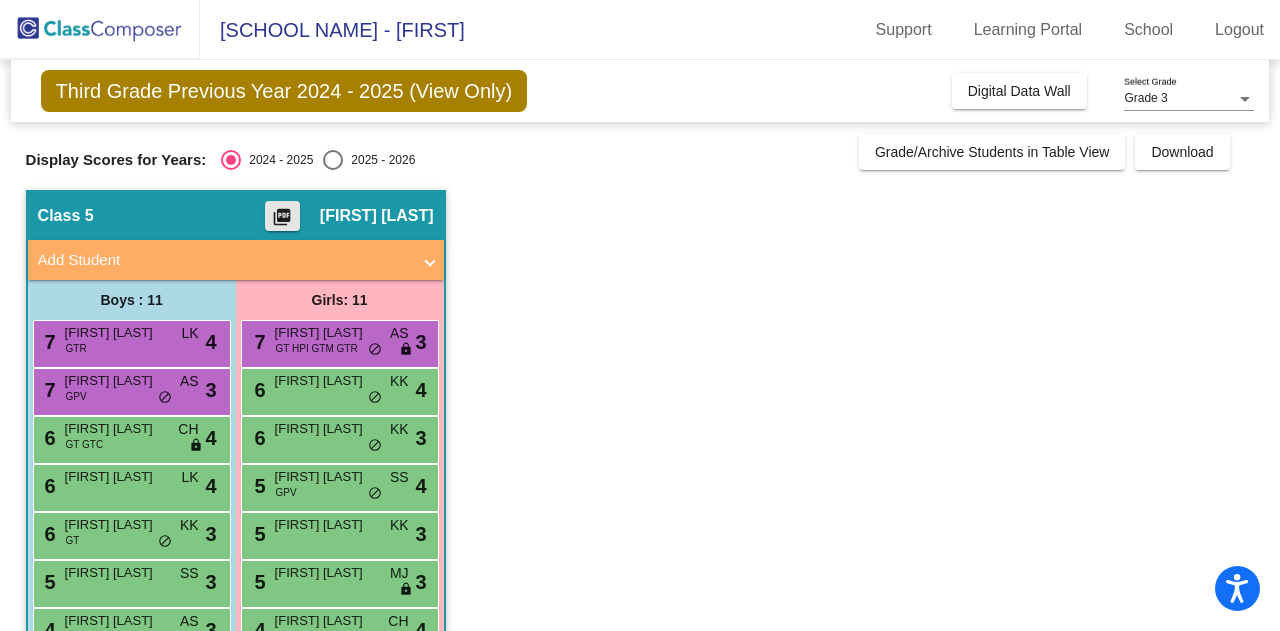 click on "picture_as_pdf" 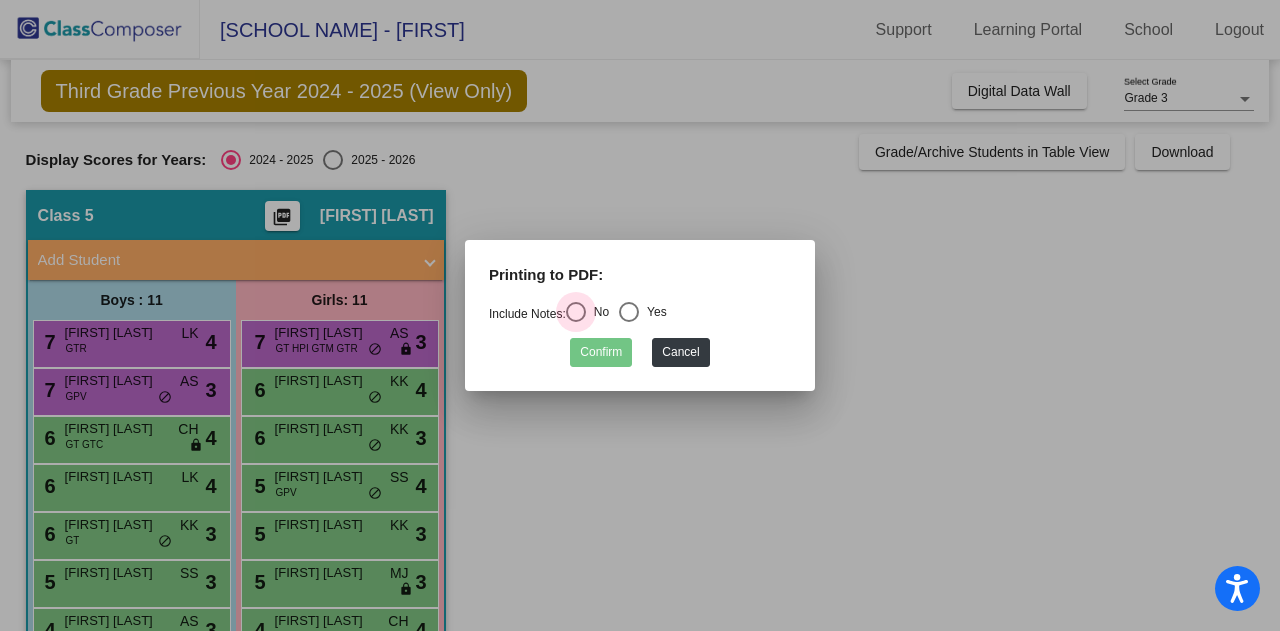 click on "No" at bounding box center (597, 312) 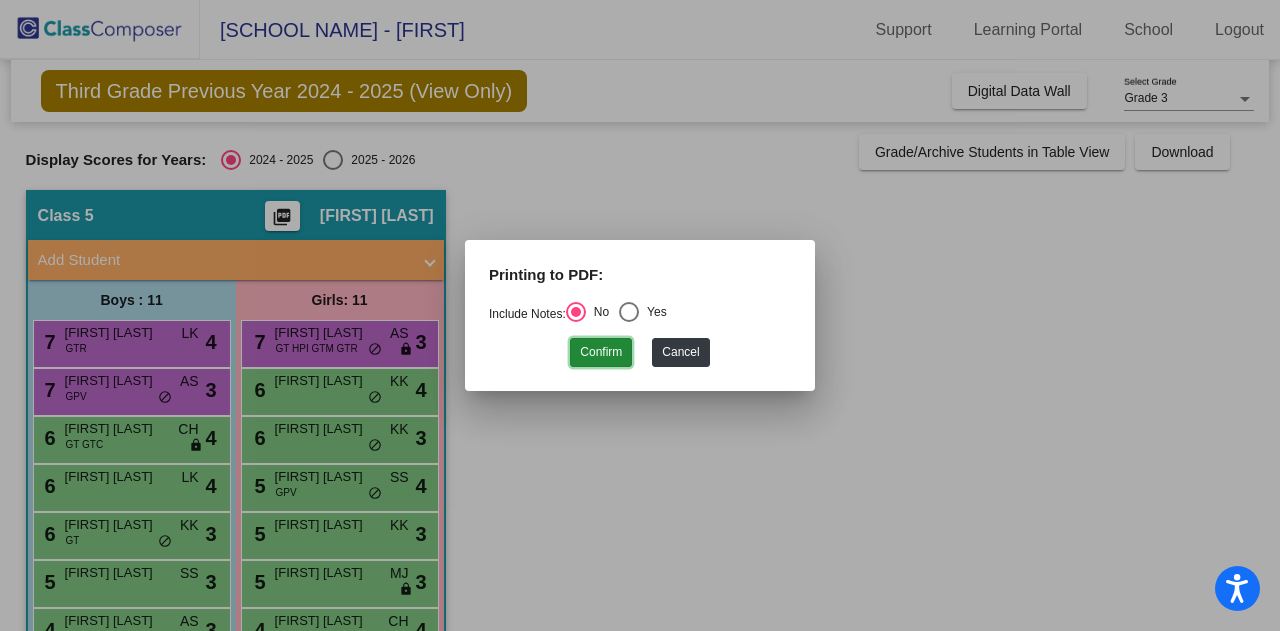 click on "Confirm" at bounding box center [601, 352] 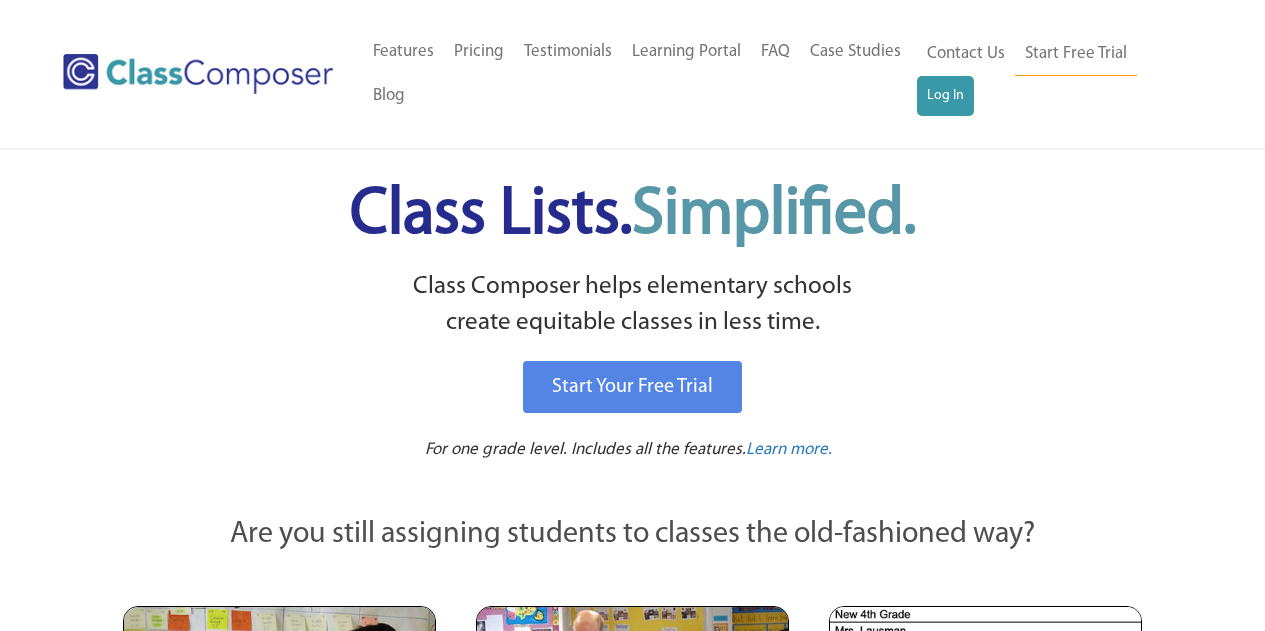 click on "Log In" at bounding box center [945, 96] 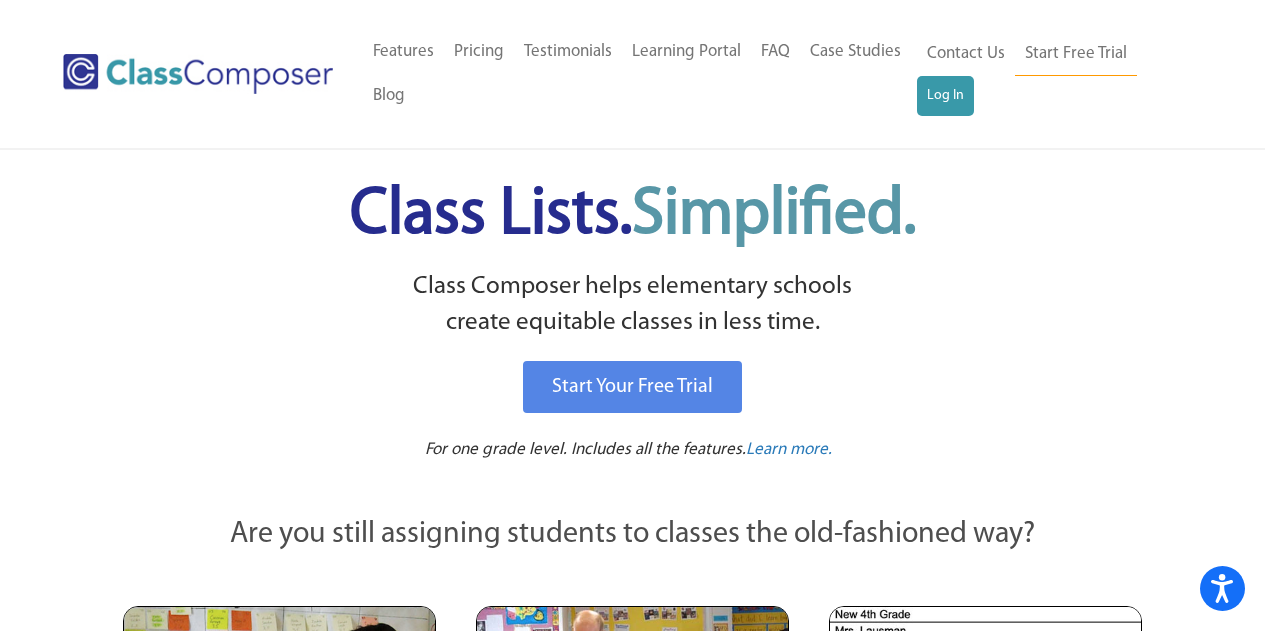 scroll, scrollTop: 0, scrollLeft: 0, axis: both 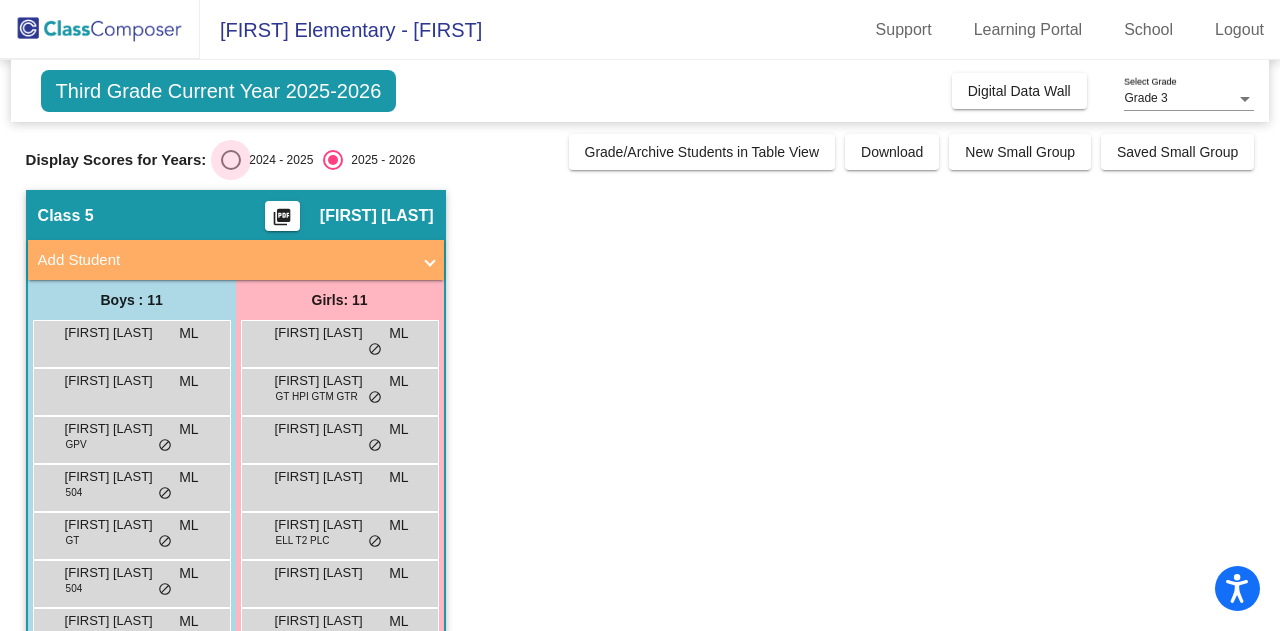 click on "2024 - 2025" at bounding box center (277, 160) 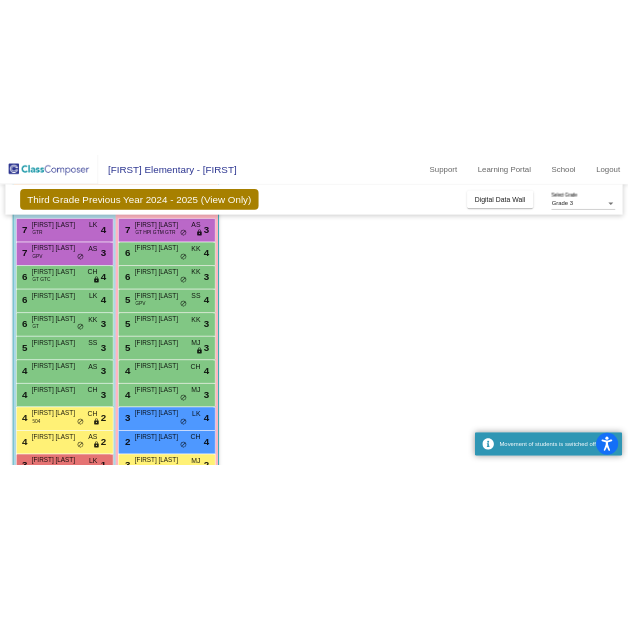 scroll, scrollTop: 194, scrollLeft: 0, axis: vertical 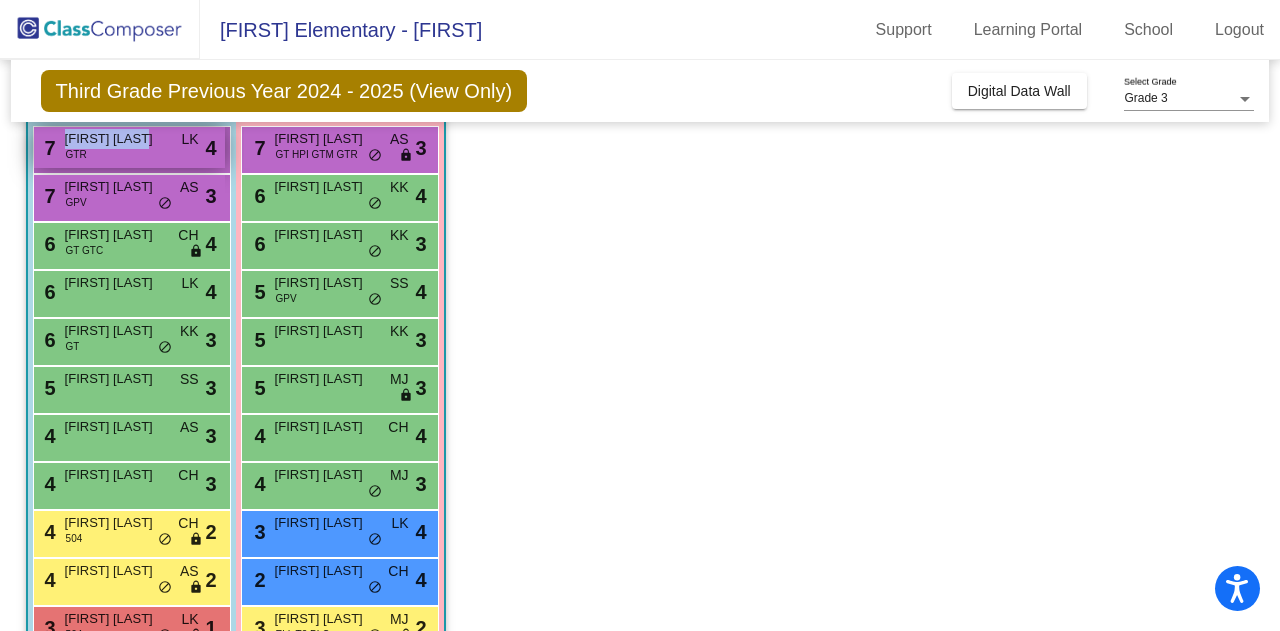 drag, startPoint x: 156, startPoint y: 137, endPoint x: 53, endPoint y: 125, distance: 103.69667 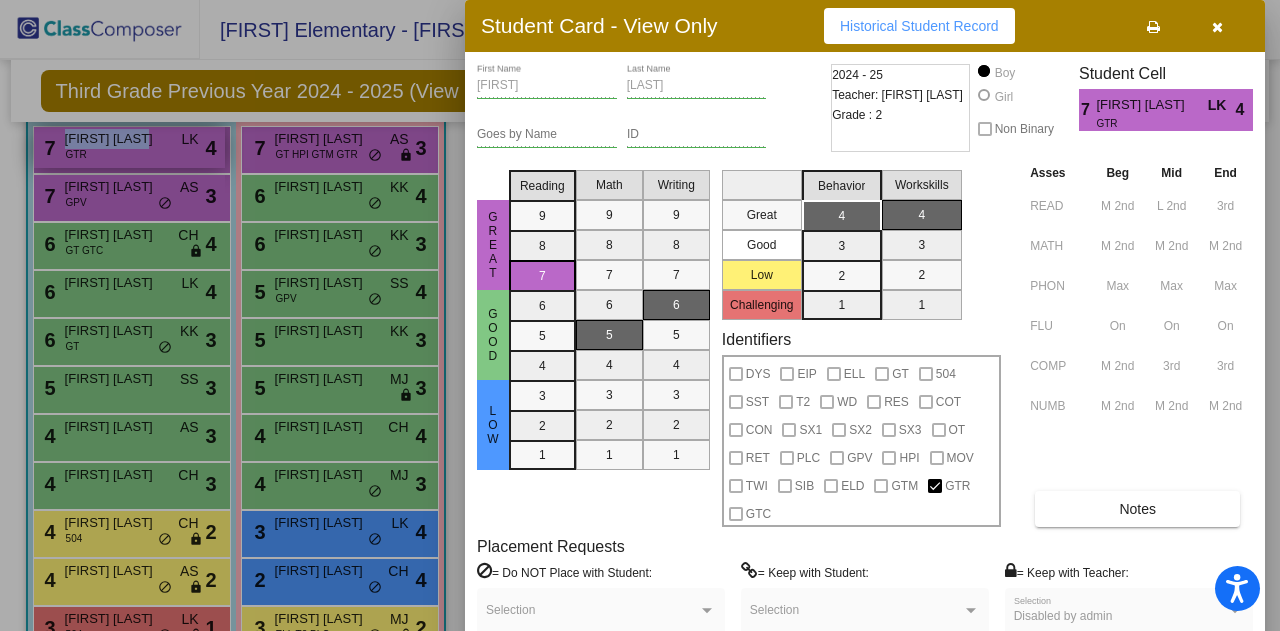 copy on "Parth Mahajan" 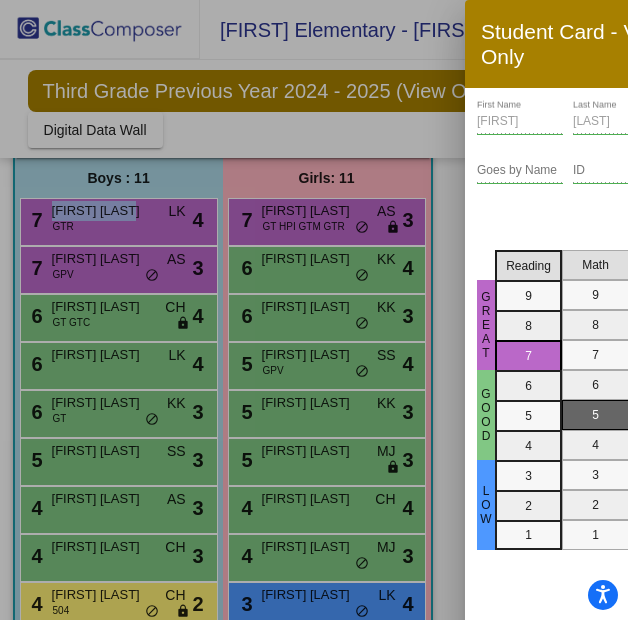scroll, scrollTop: 266, scrollLeft: 0, axis: vertical 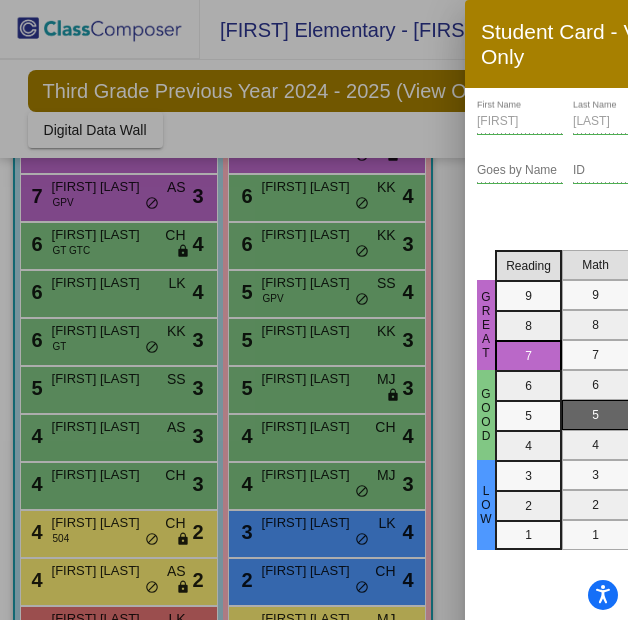 click at bounding box center [314, 310] 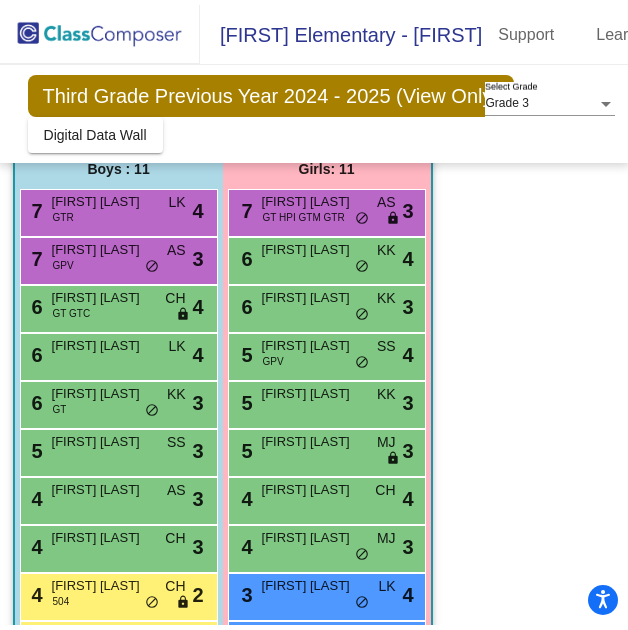 scroll, scrollTop: 209, scrollLeft: 0, axis: vertical 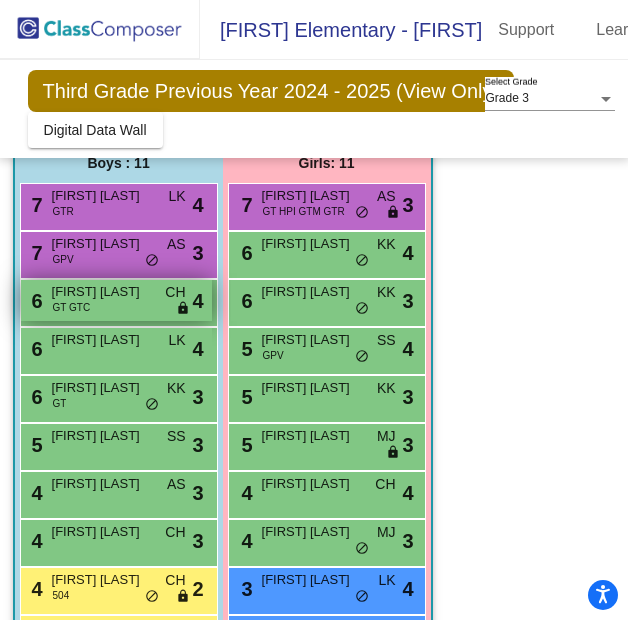 click on "Samraat Kamalapuram" at bounding box center [102, 292] 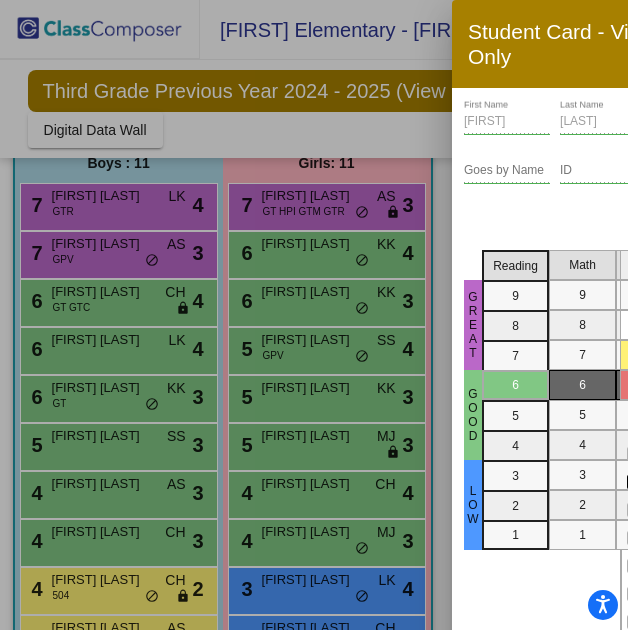 click at bounding box center [314, 315] 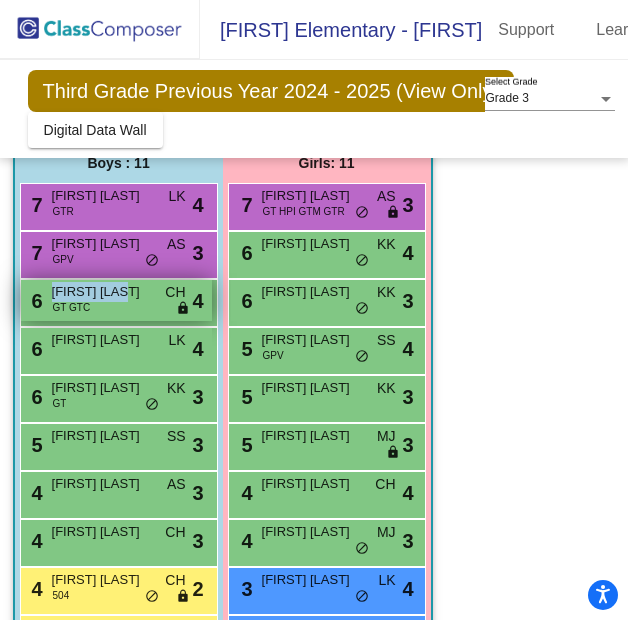 drag, startPoint x: 40, startPoint y: 285, endPoint x: 134, endPoint y: 289, distance: 94.08507 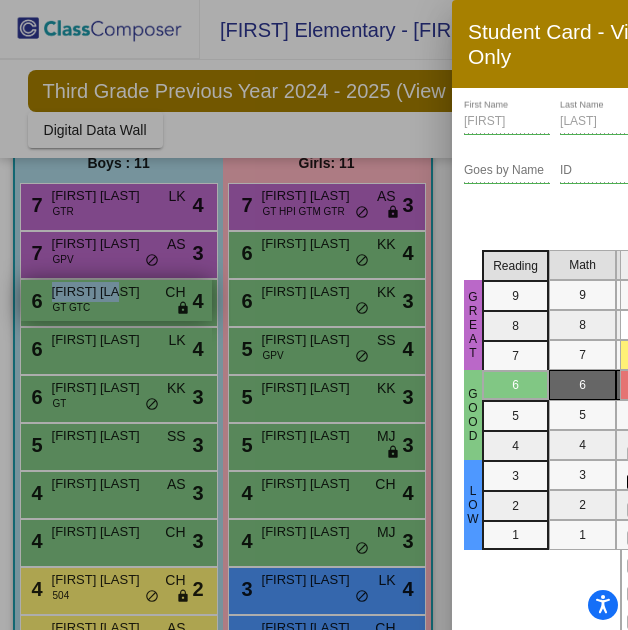 copy on "Samraat Kam" 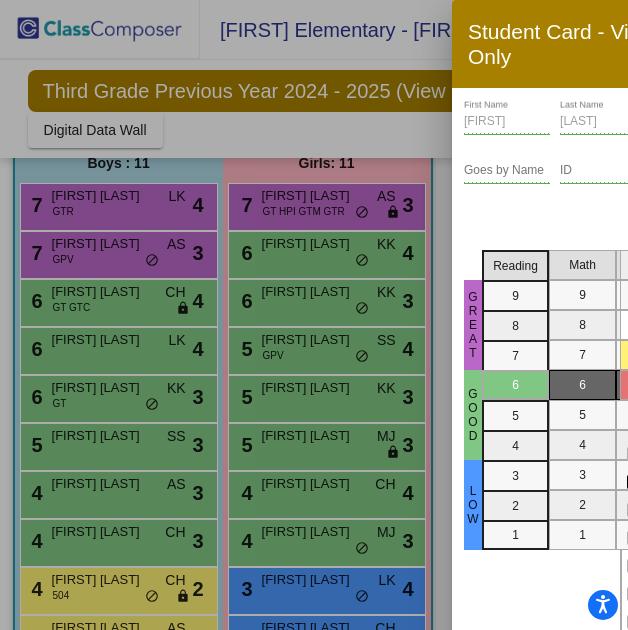 click at bounding box center [314, 315] 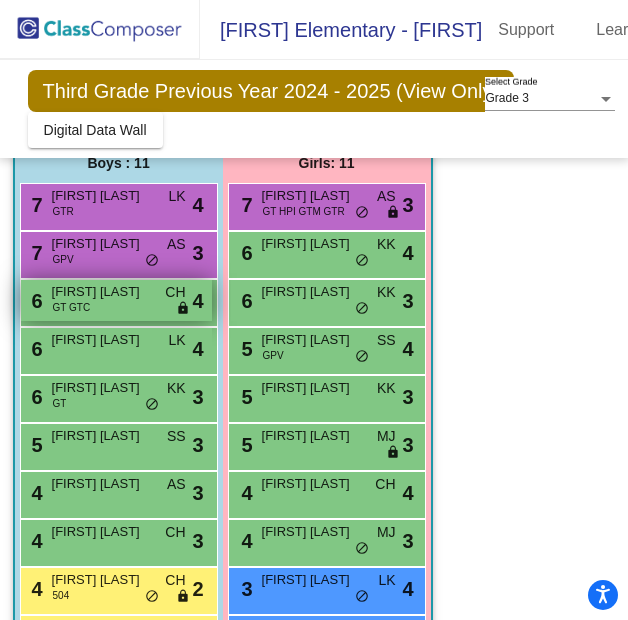 click on "GT GTC" at bounding box center (72, 307) 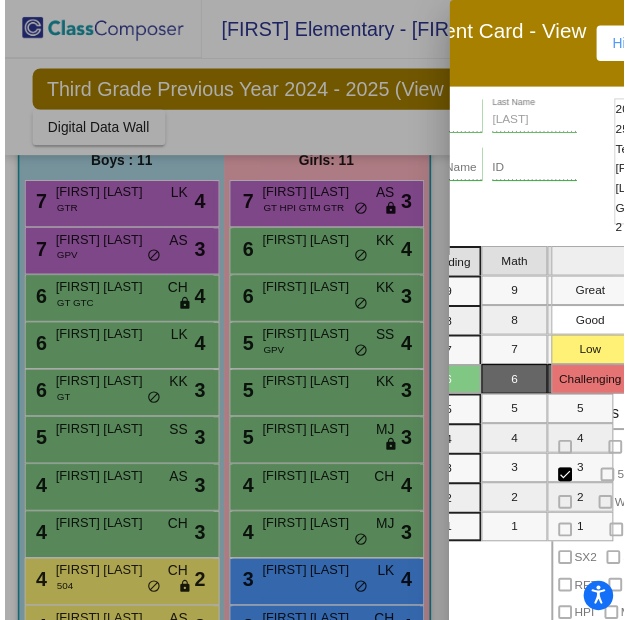 scroll, scrollTop: 0, scrollLeft: 66, axis: horizontal 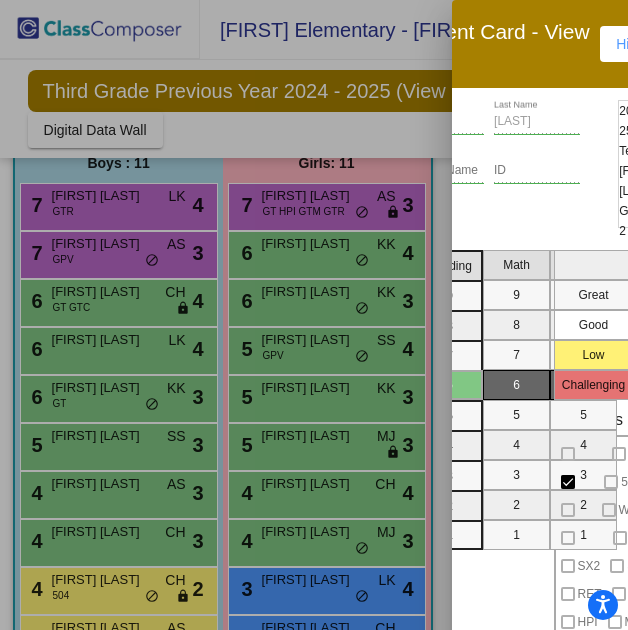 click at bounding box center (314, 315) 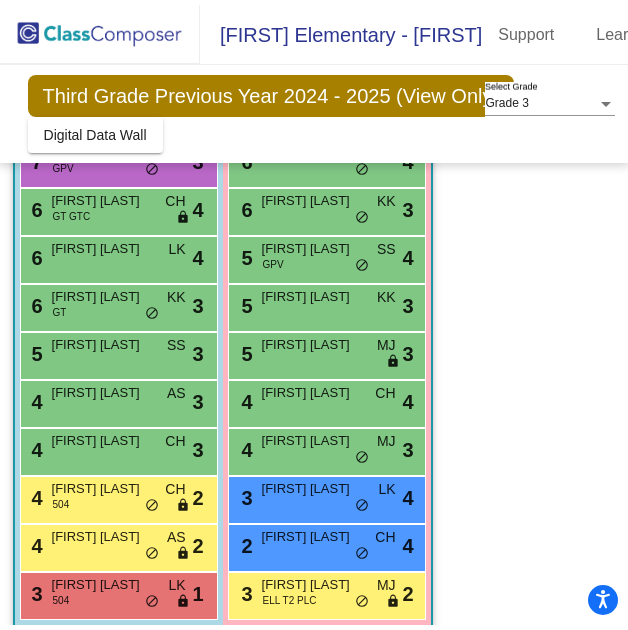 scroll, scrollTop: 308, scrollLeft: 0, axis: vertical 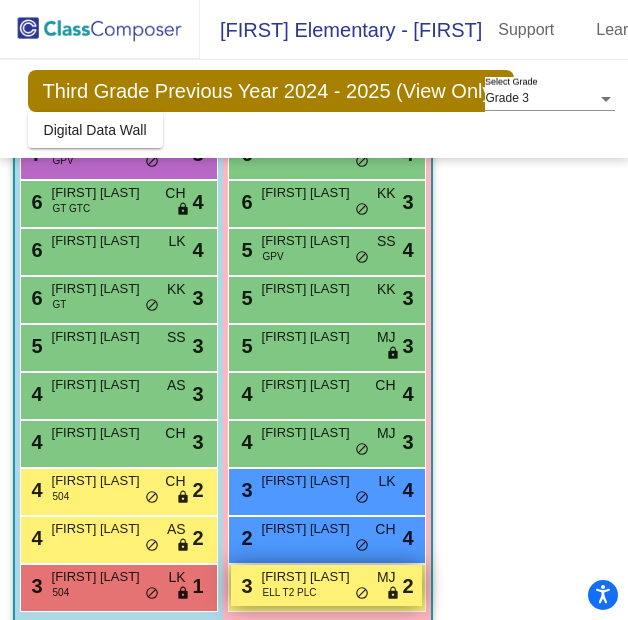 click on "ELL T2 PLC" at bounding box center [290, 592] 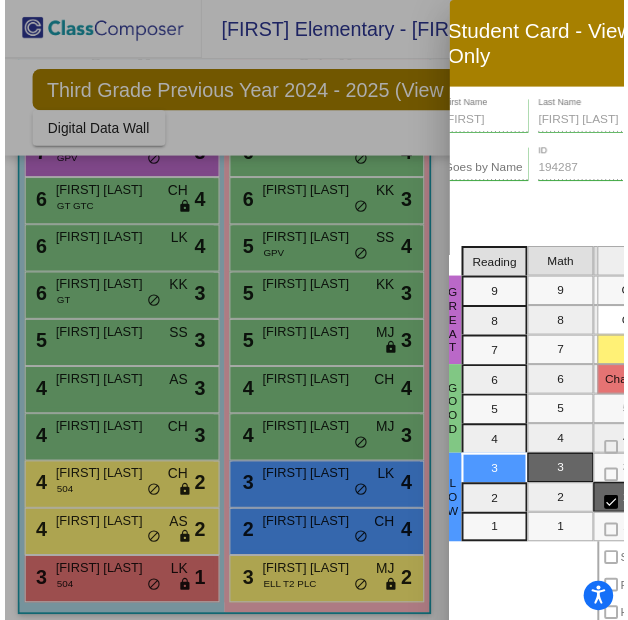 scroll, scrollTop: 0, scrollLeft: 28, axis: horizontal 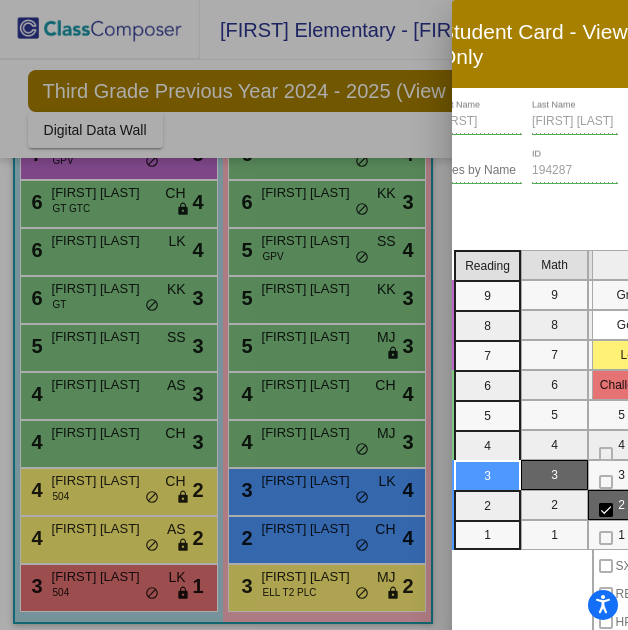 click at bounding box center [314, 315] 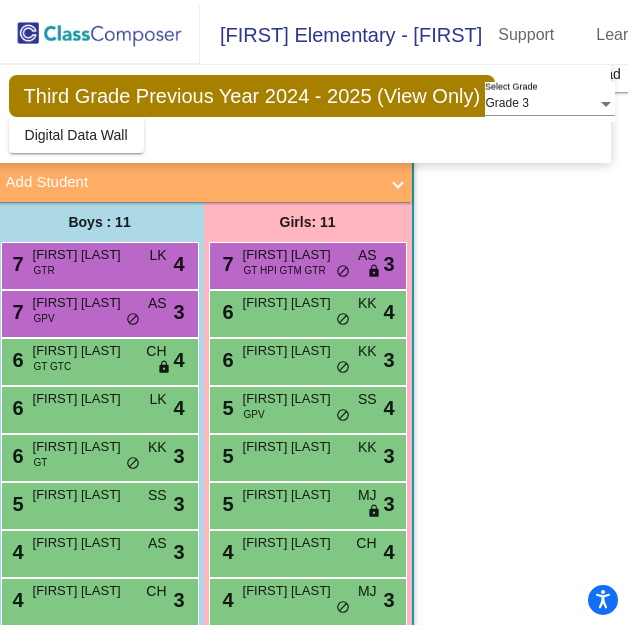 scroll, scrollTop: 155, scrollLeft: 20, axis: both 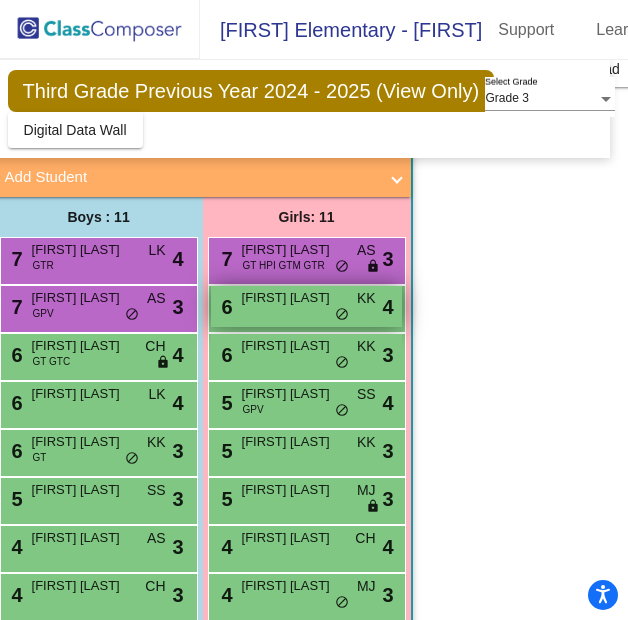 click on "Tanishka Abhilash" at bounding box center [292, 298] 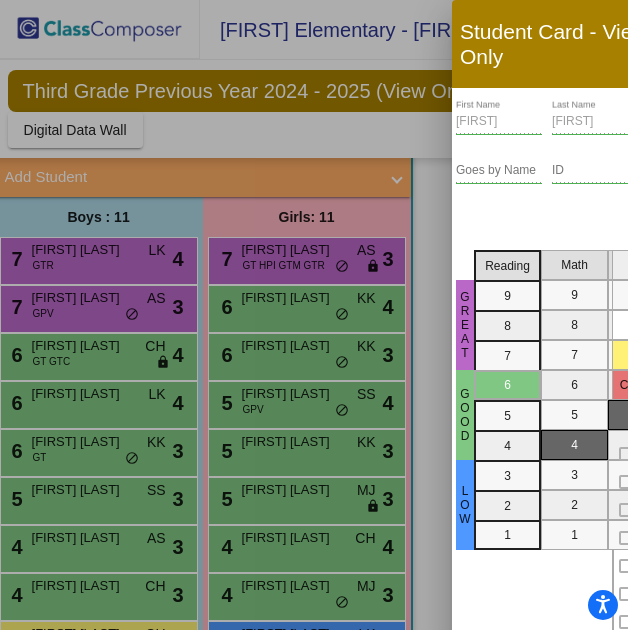 scroll, scrollTop: 0, scrollLeft: 3, axis: horizontal 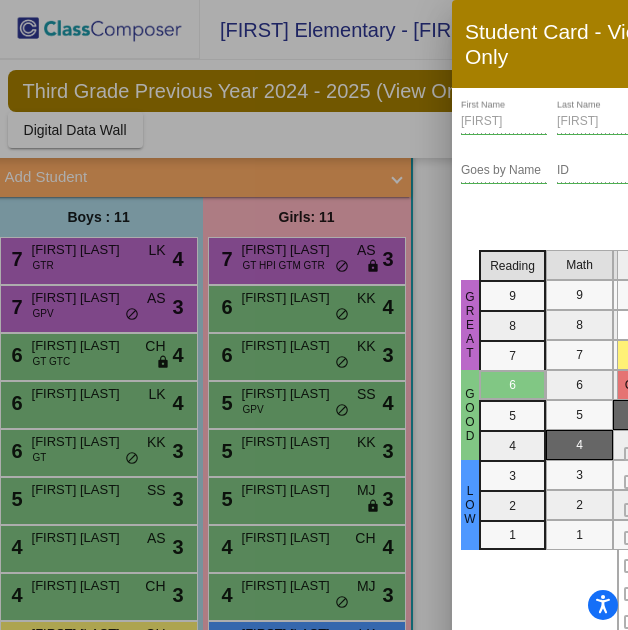 click at bounding box center (314, 315) 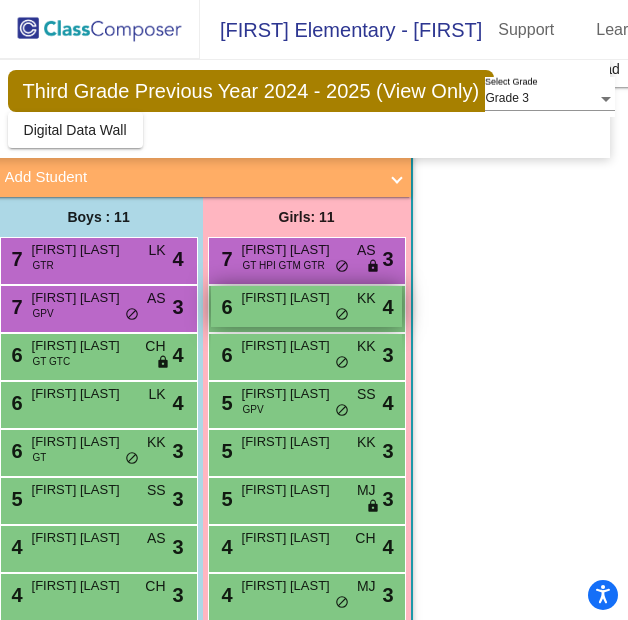 click on "6 Tanishka Abhilash KK lock do_not_disturb_alt 4" at bounding box center [306, 306] 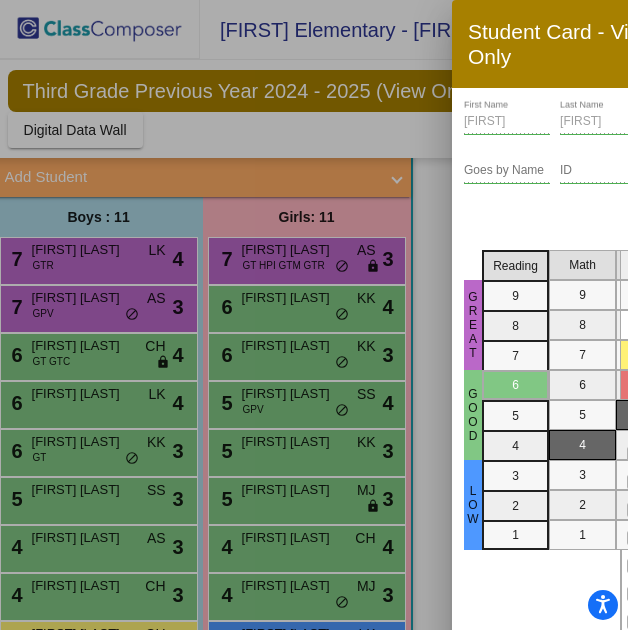 click at bounding box center (314, 315) 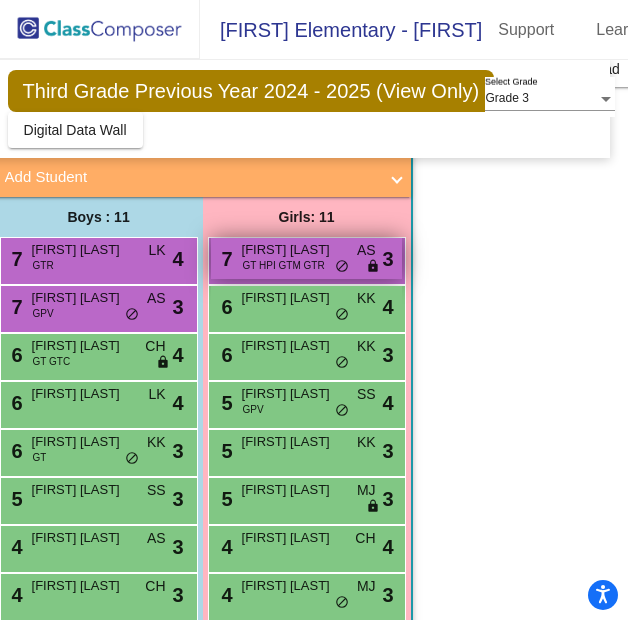 click on "GT HPI GTM GTR" at bounding box center (284, 265) 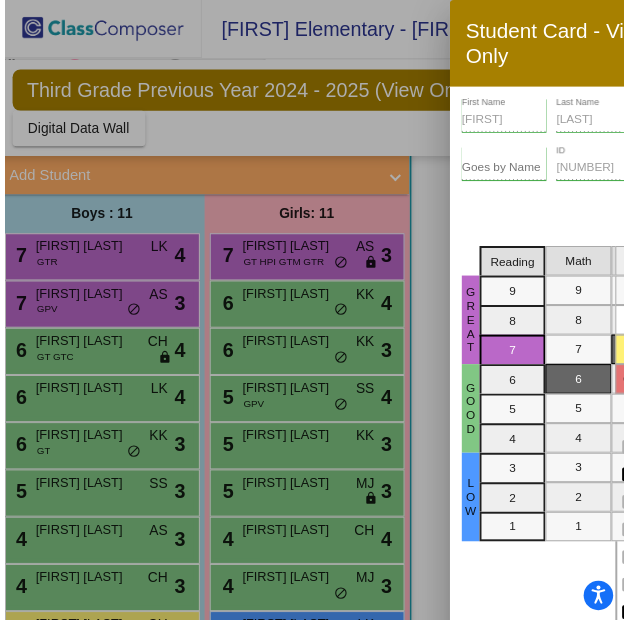 scroll, scrollTop: 0, scrollLeft: 95, axis: horizontal 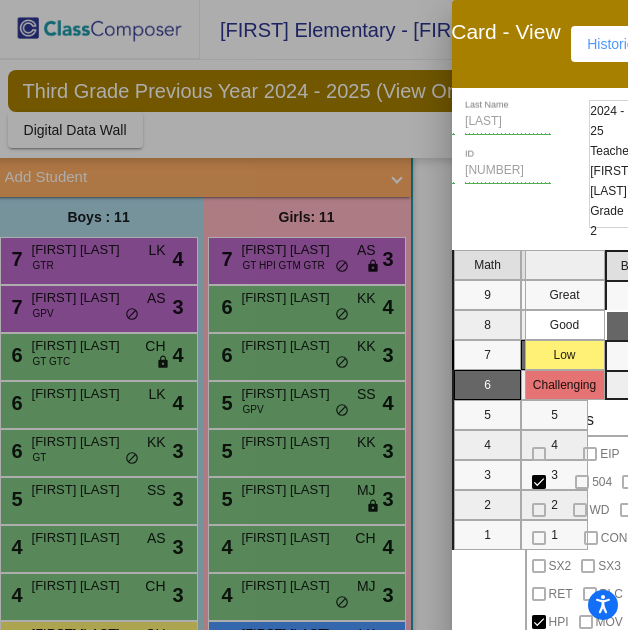 click at bounding box center [314, 315] 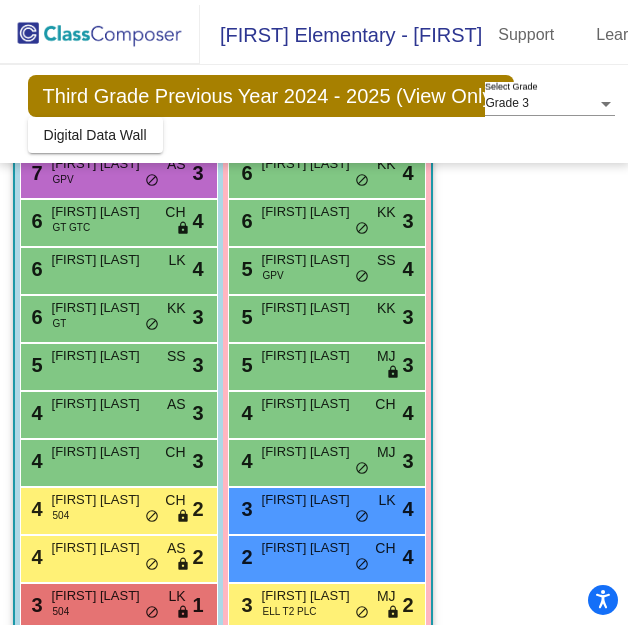 scroll, scrollTop: 295, scrollLeft: 0, axis: vertical 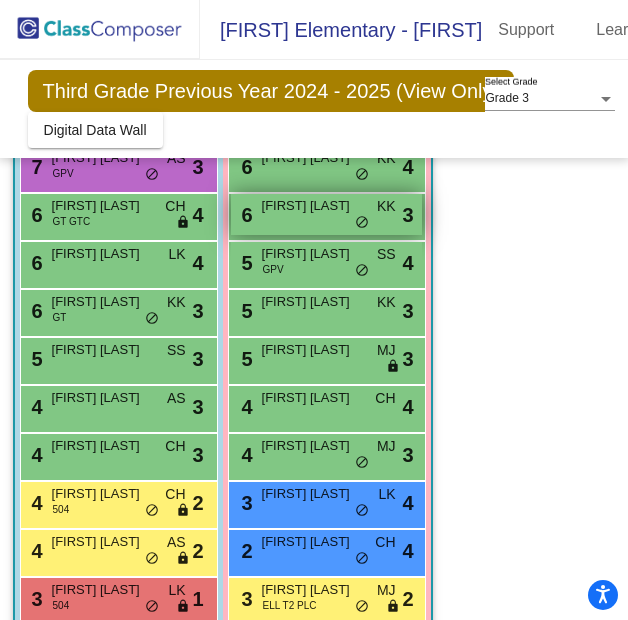 click on "Saanvi Anantharaman" at bounding box center [312, 206] 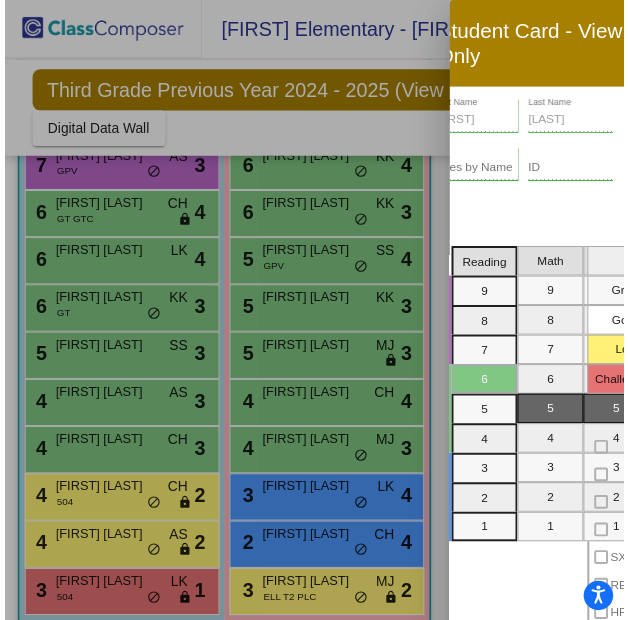 scroll, scrollTop: 0, scrollLeft: 29, axis: horizontal 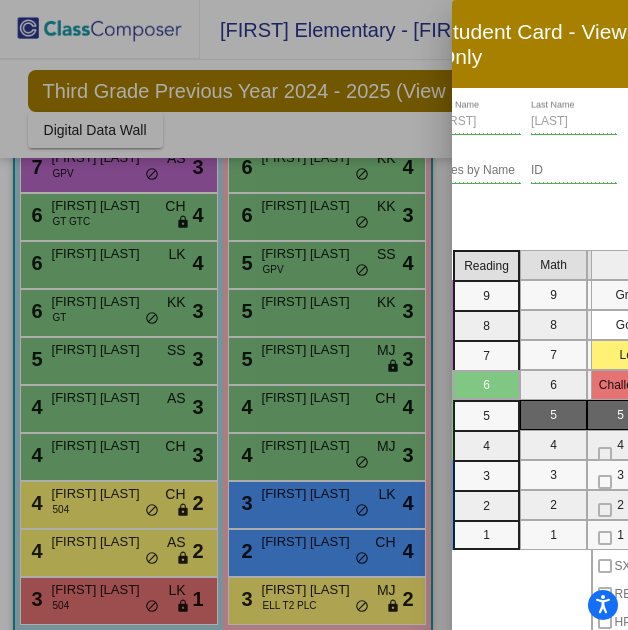 click at bounding box center (314, 315) 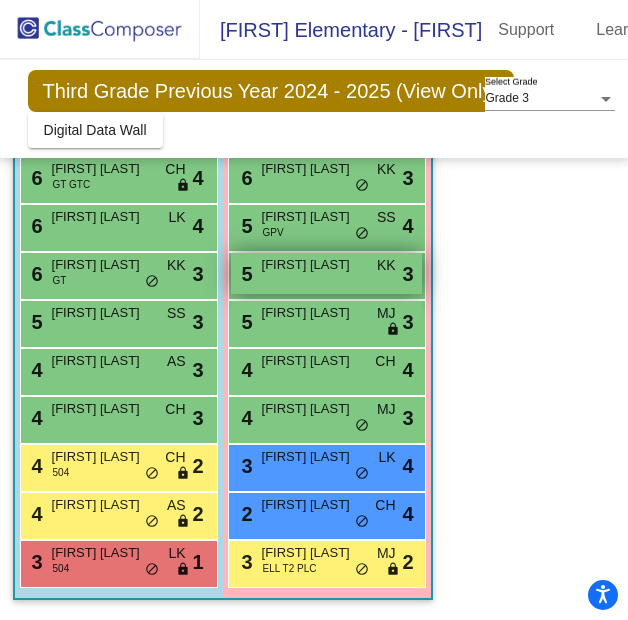 scroll, scrollTop: 196, scrollLeft: 0, axis: vertical 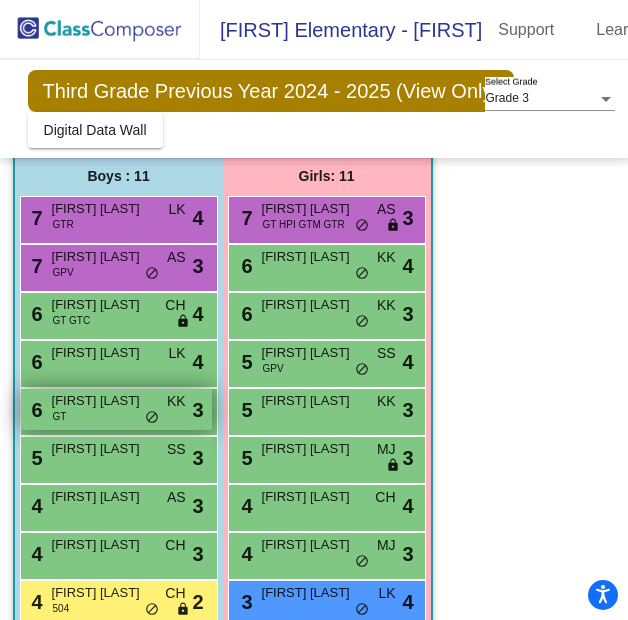 click on "Karthikeya Mandala" at bounding box center [102, 401] 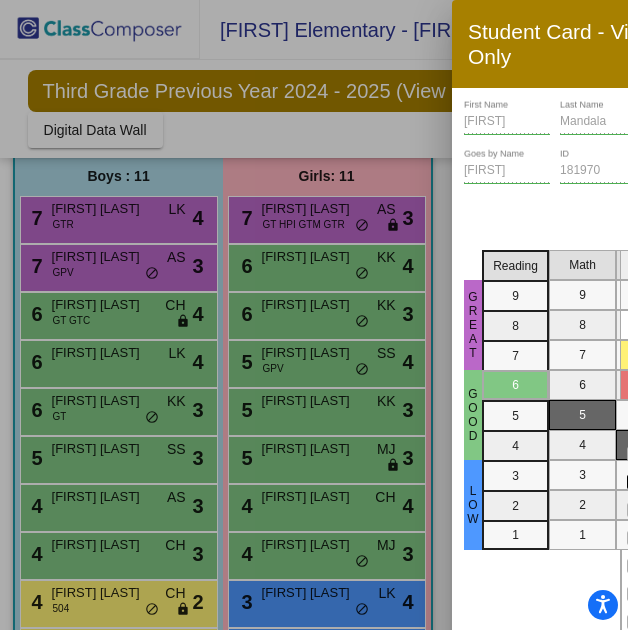 click at bounding box center [314, 315] 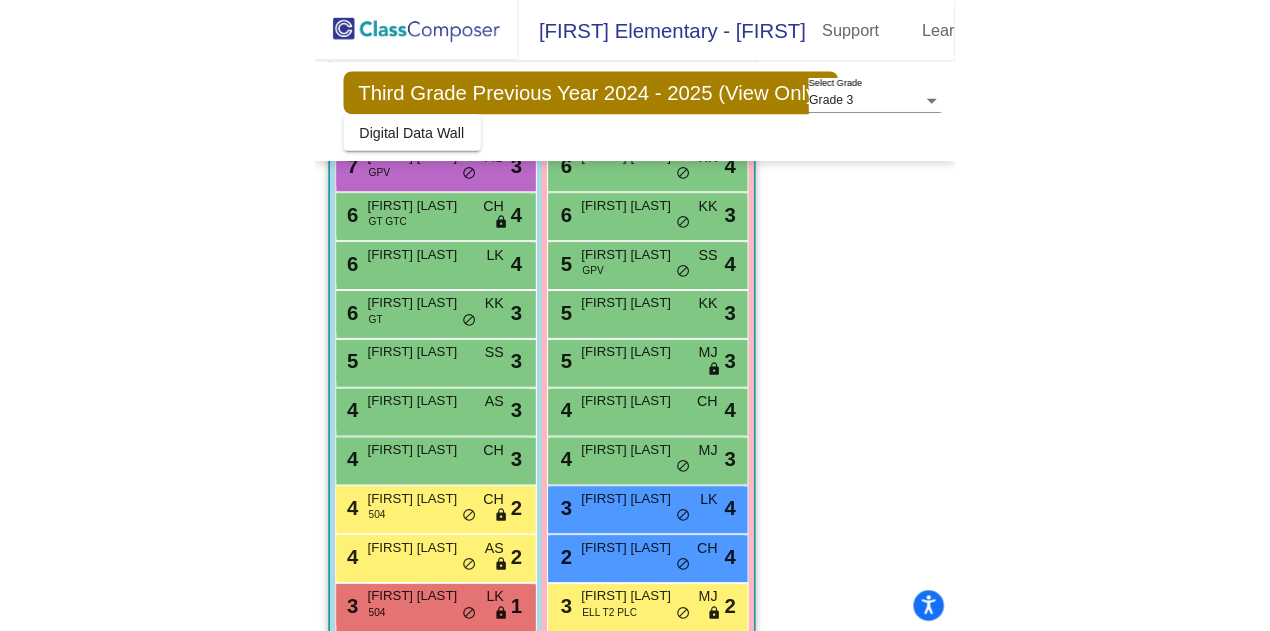 scroll, scrollTop: 332, scrollLeft: 0, axis: vertical 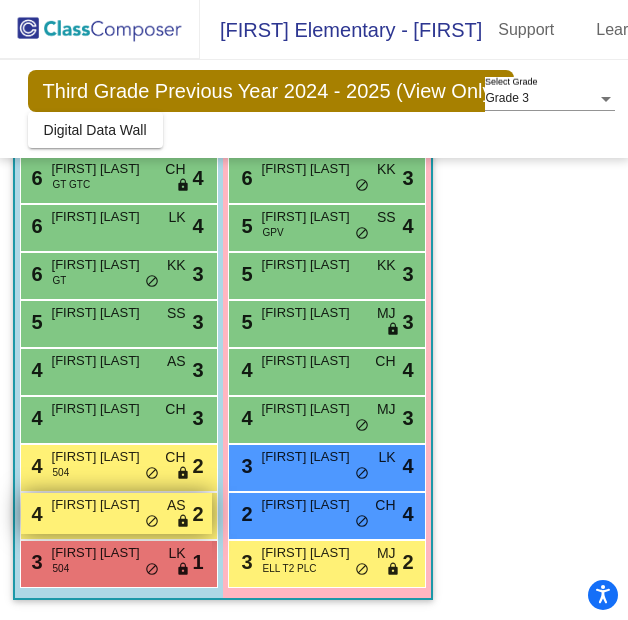 click on "4 Shamit Kokku AS lock do_not_disturb_alt 2" at bounding box center [116, 513] 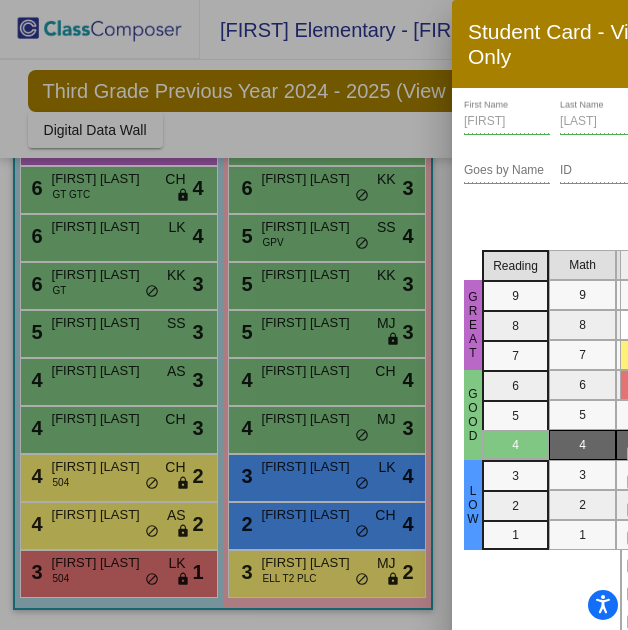 click on "Student Card - View Only" at bounding box center [567, 44] 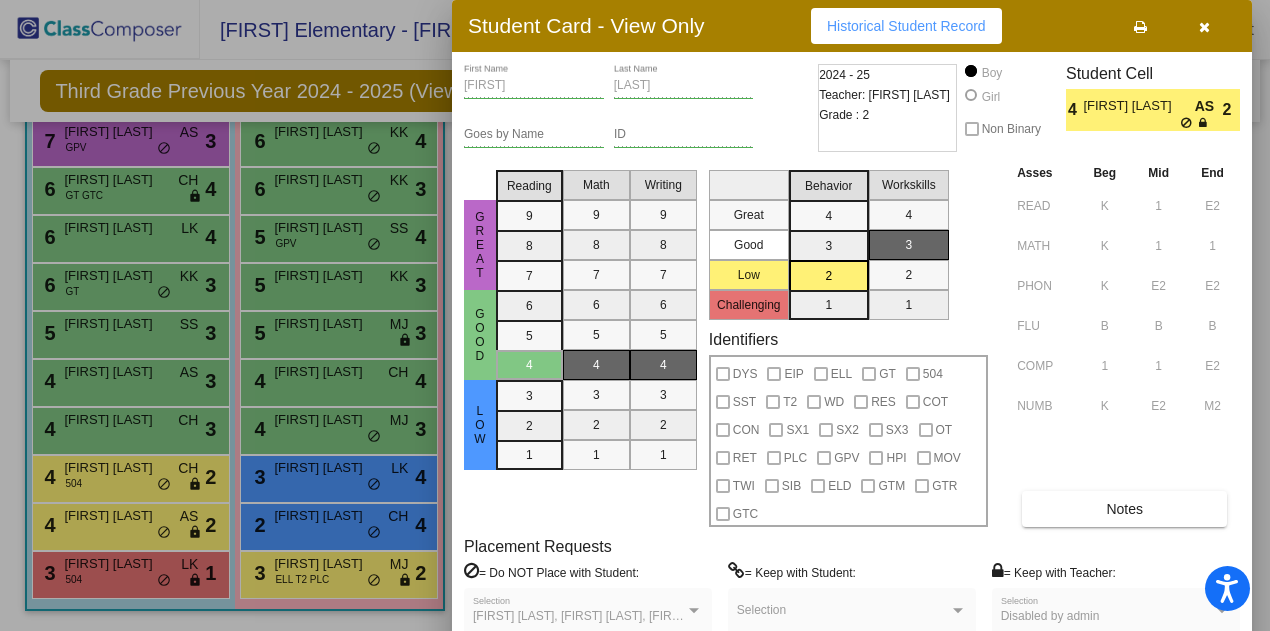 scroll, scrollTop: 248, scrollLeft: 0, axis: vertical 